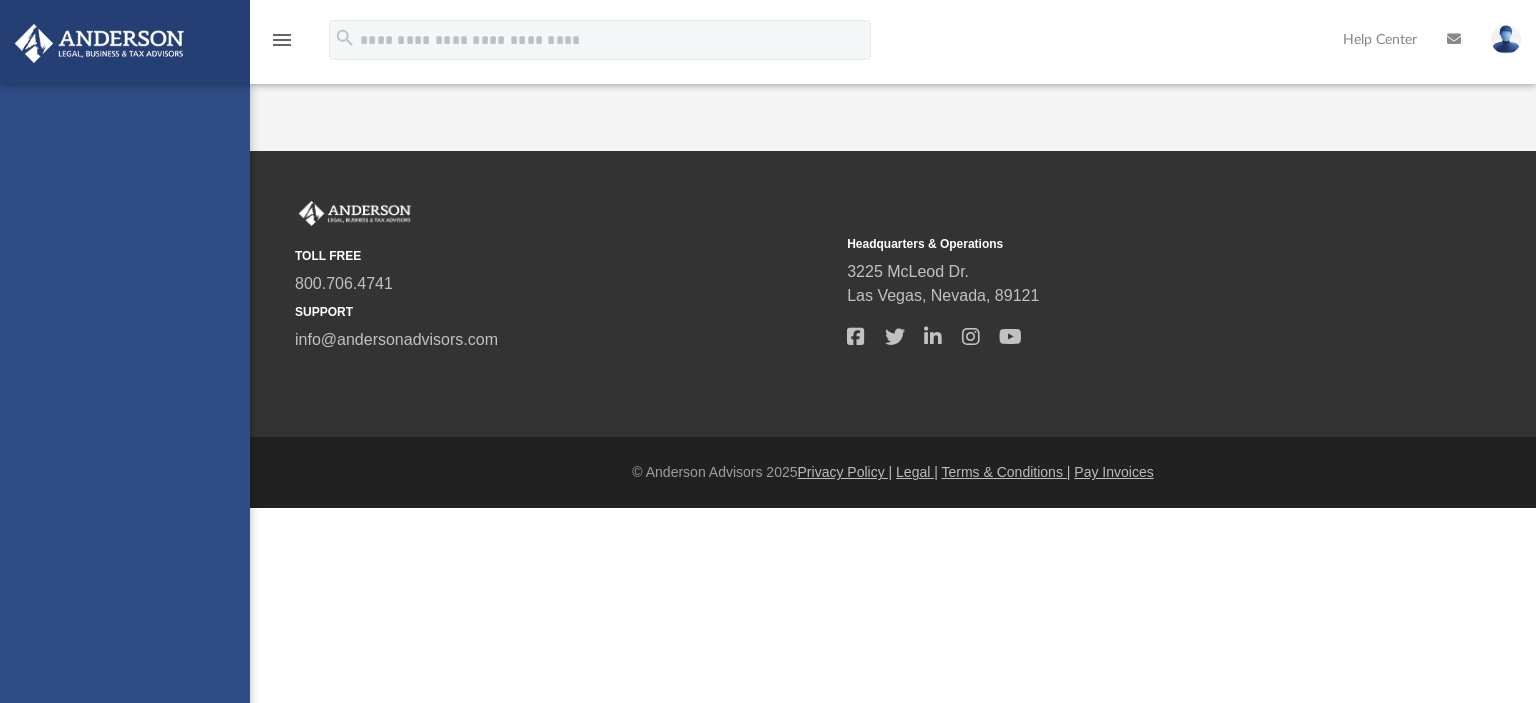 scroll, scrollTop: 0, scrollLeft: 0, axis: both 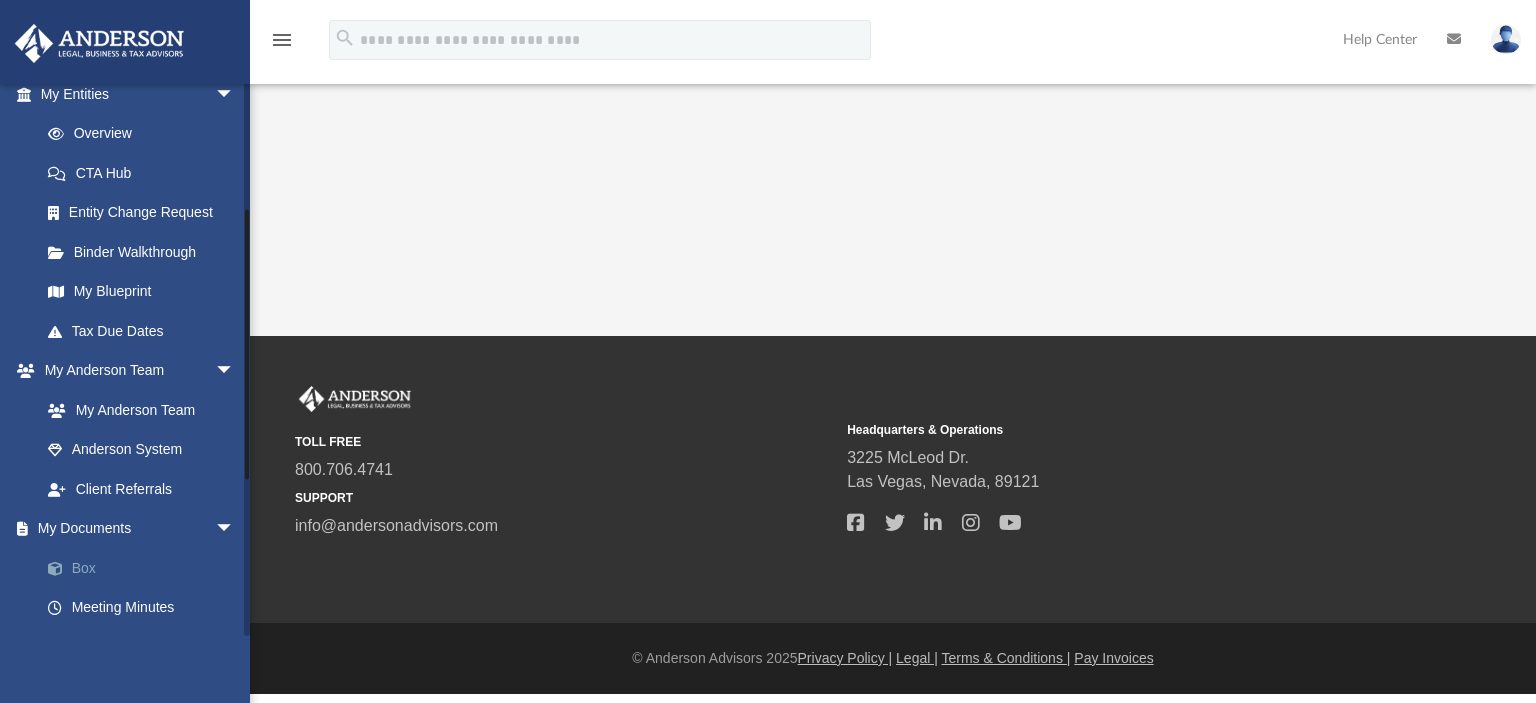 click on "Box" at bounding box center (146, 568) 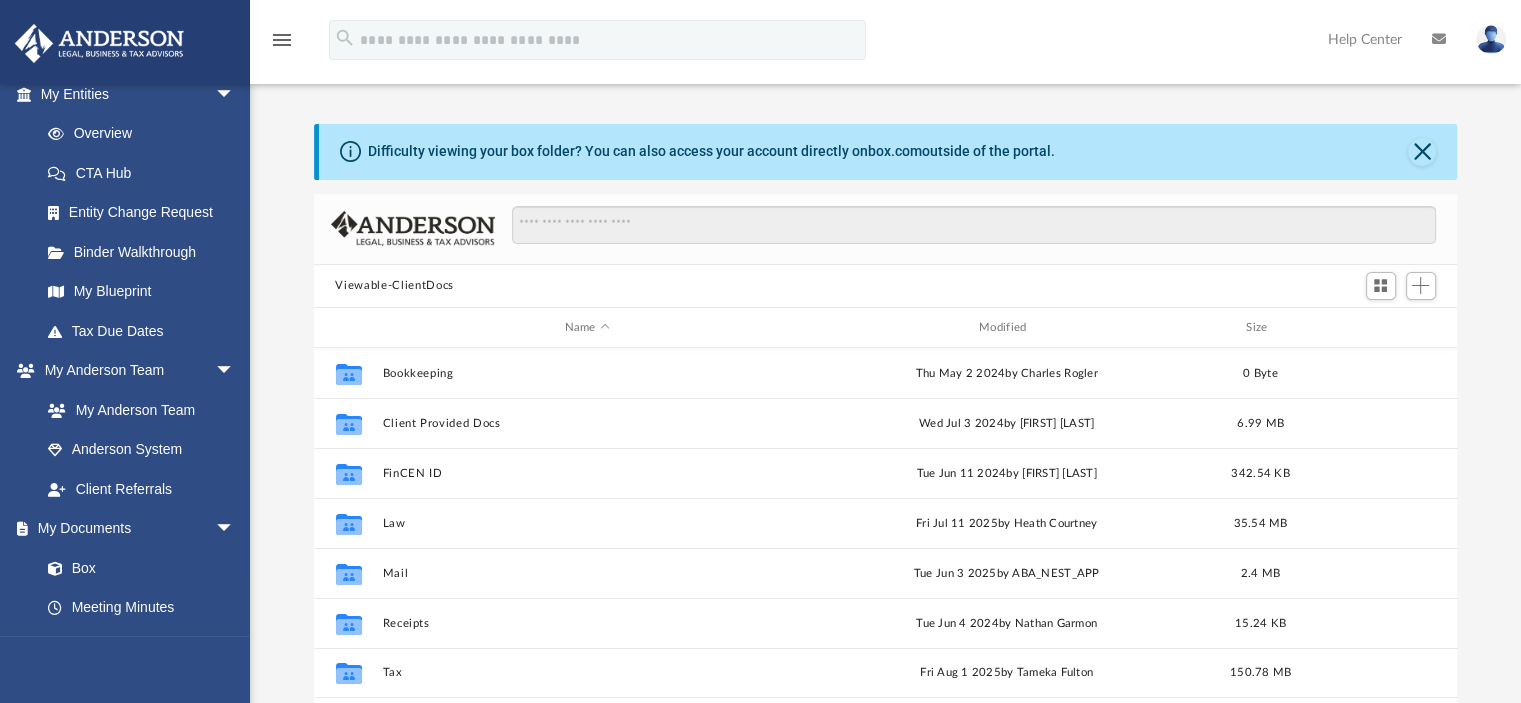 scroll, scrollTop: 16, scrollLeft: 16, axis: both 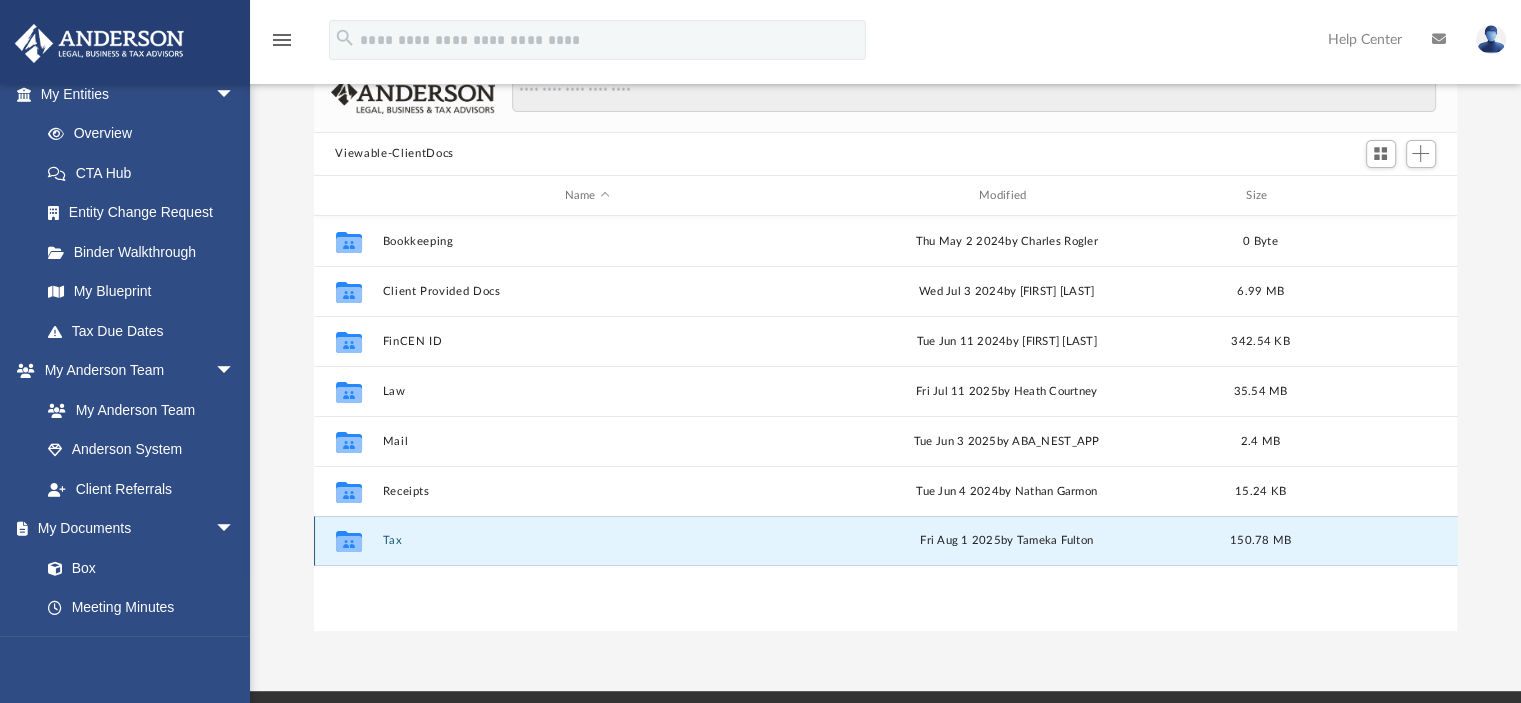 click on "Tax" at bounding box center [587, 541] 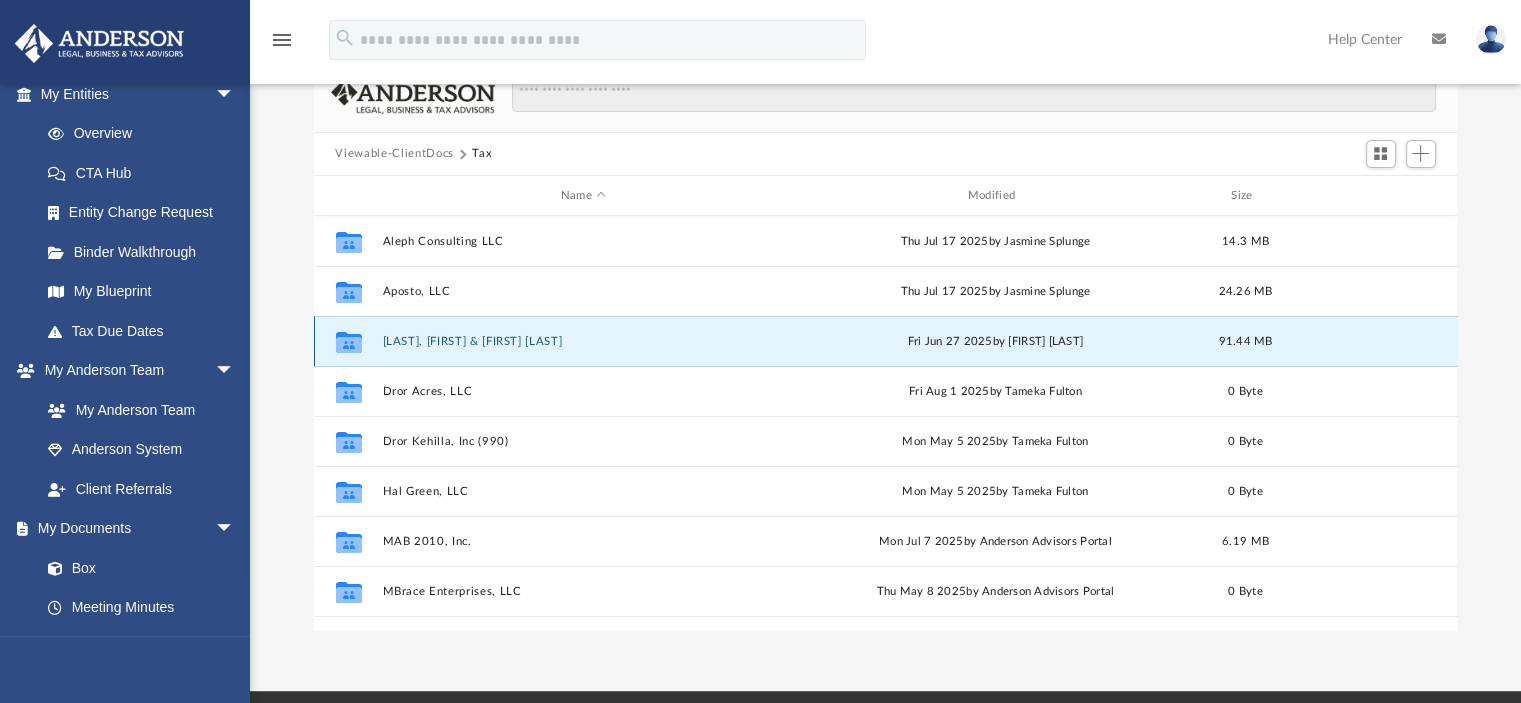 click on "[LAST], [FIRST] & [FIRST] [LAST]" at bounding box center (583, 341) 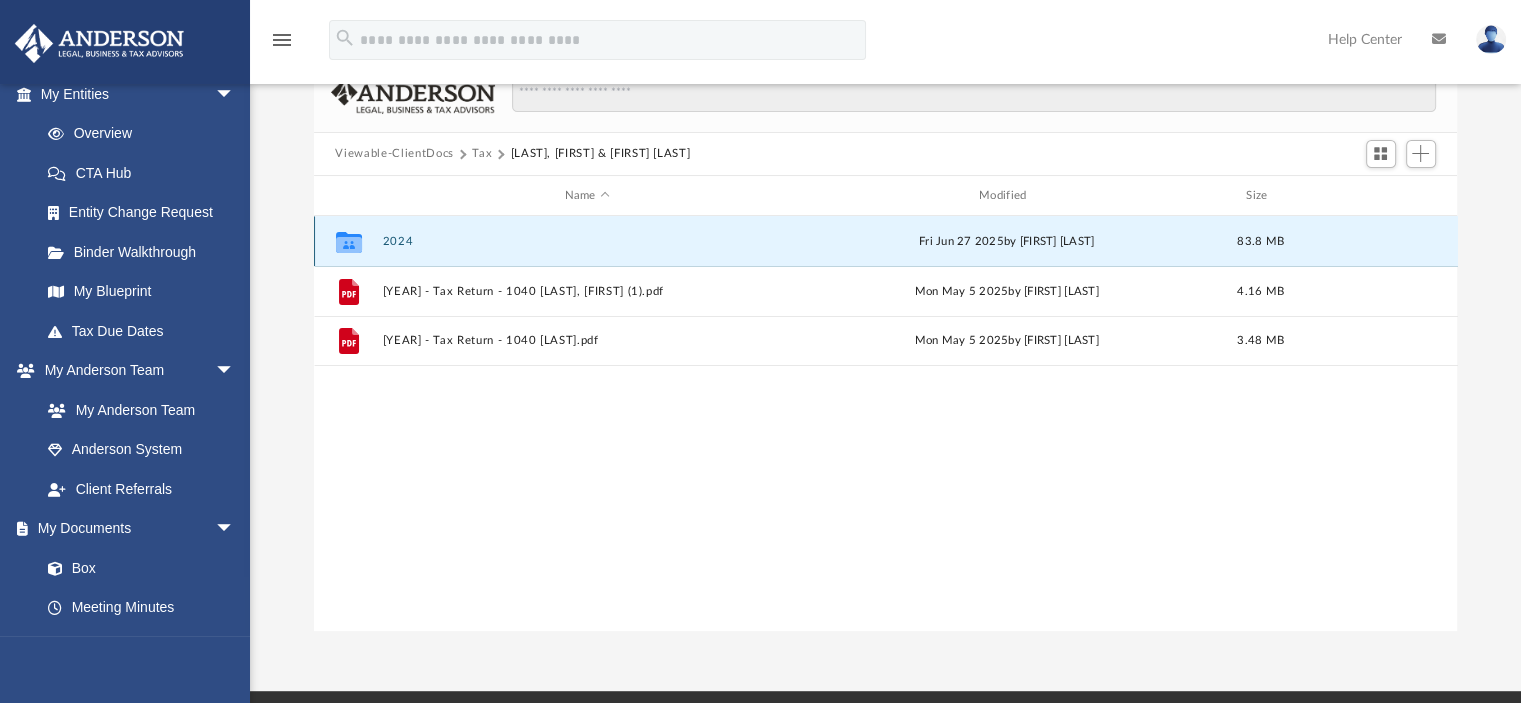 click on "2024" at bounding box center [587, 241] 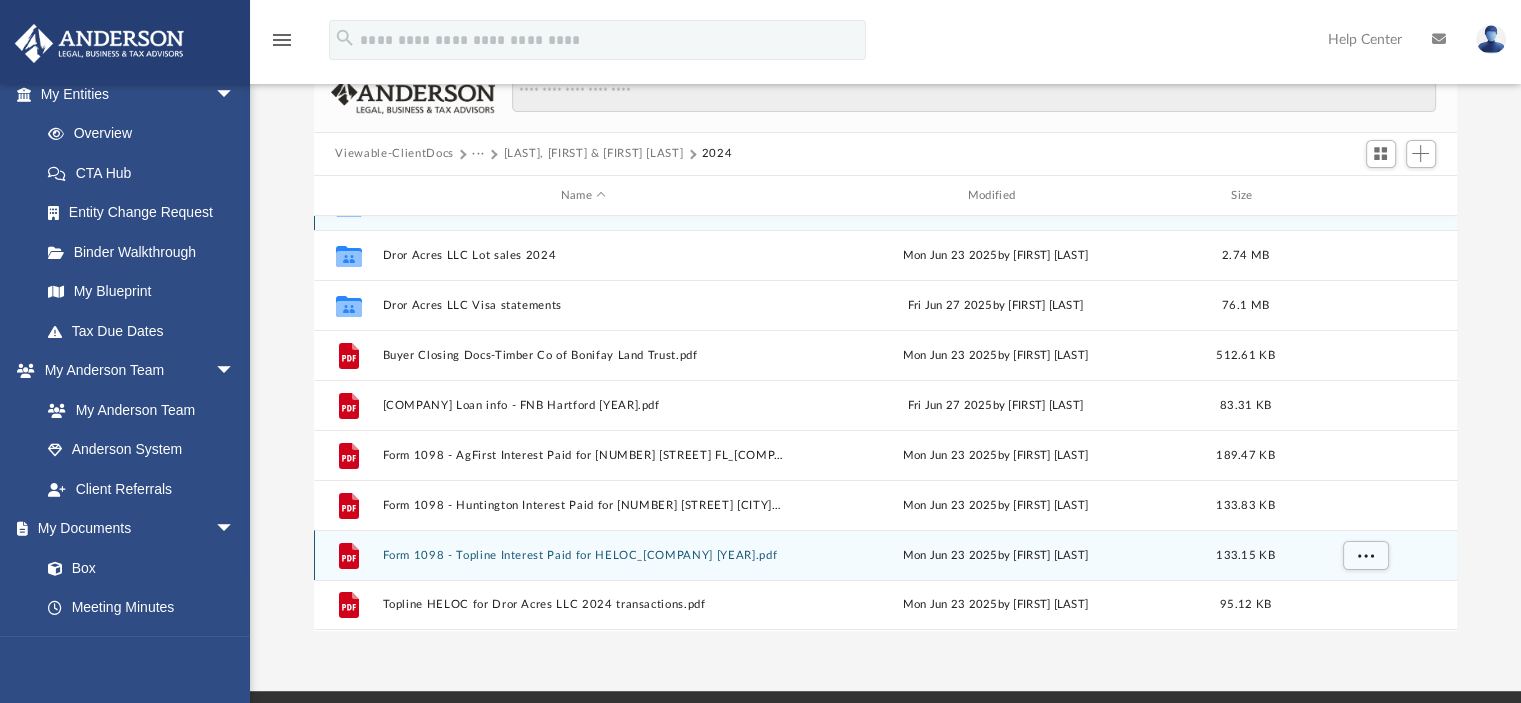 scroll, scrollTop: 0, scrollLeft: 0, axis: both 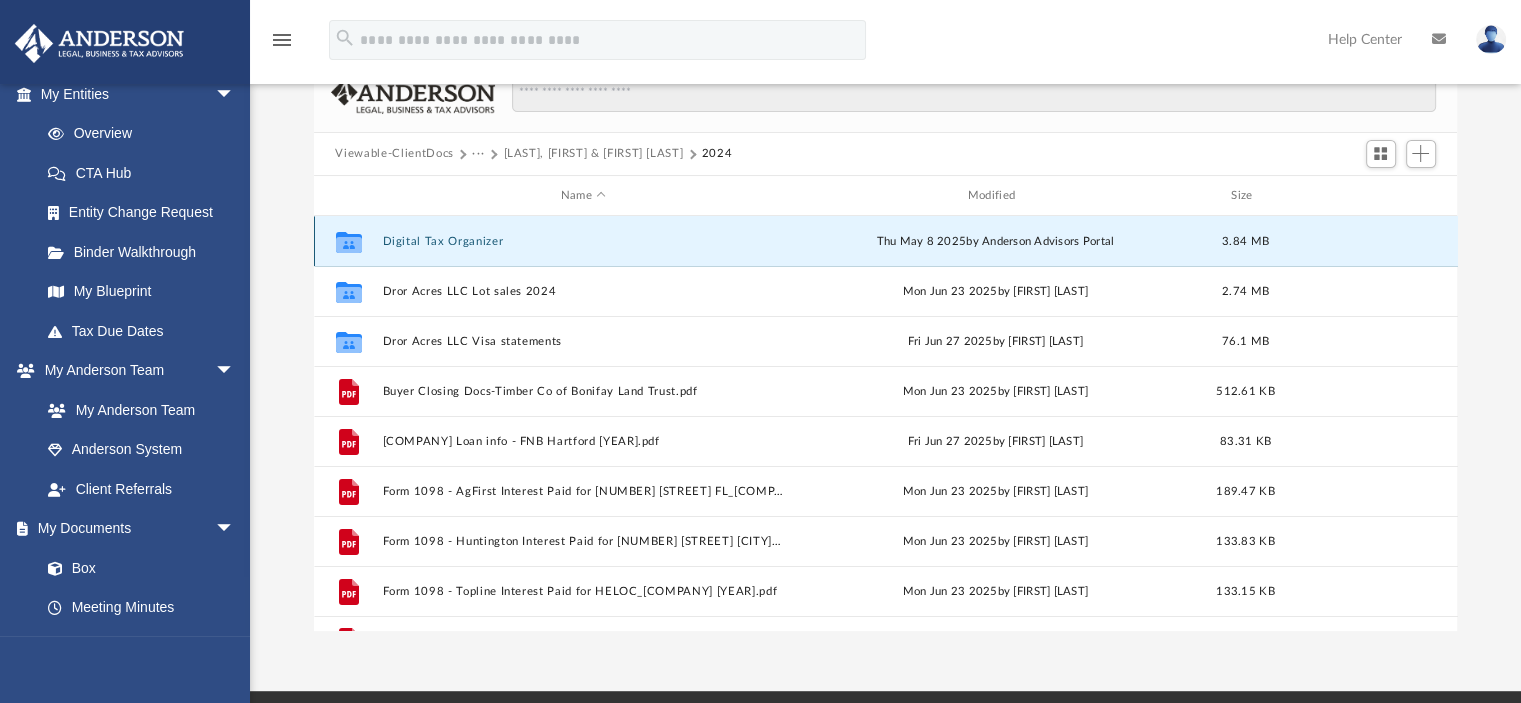 click on "Digital Tax Organizer" at bounding box center [583, 241] 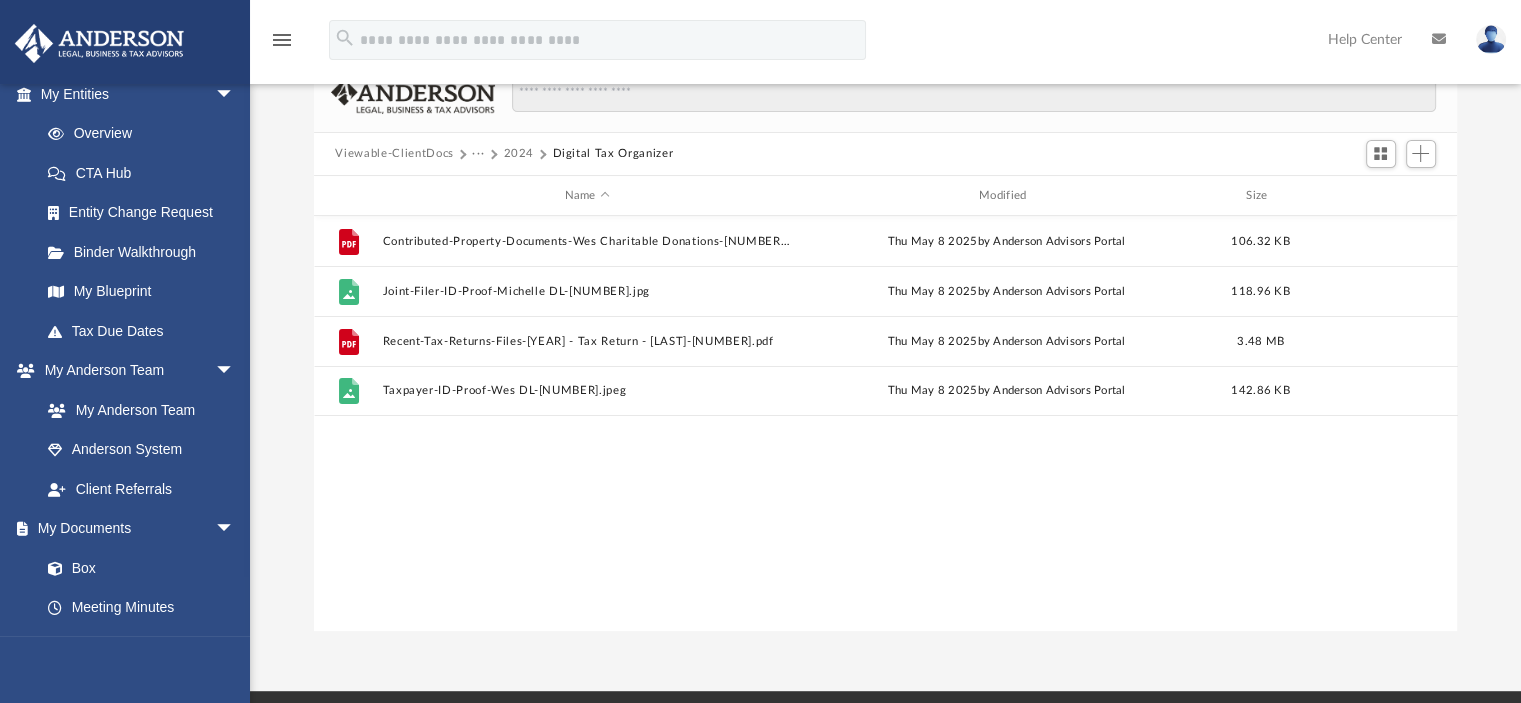 scroll, scrollTop: 0, scrollLeft: 0, axis: both 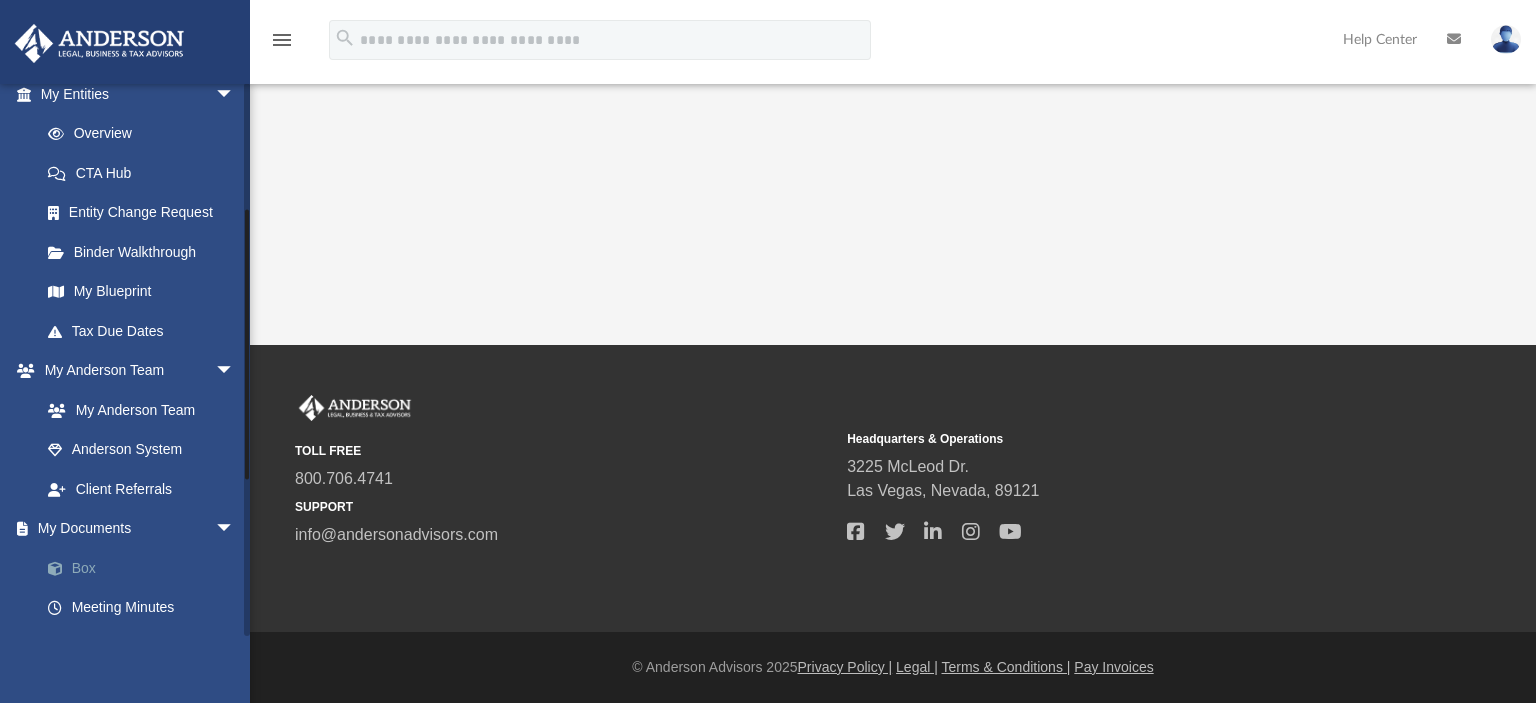 click on "Box" at bounding box center (146, 568) 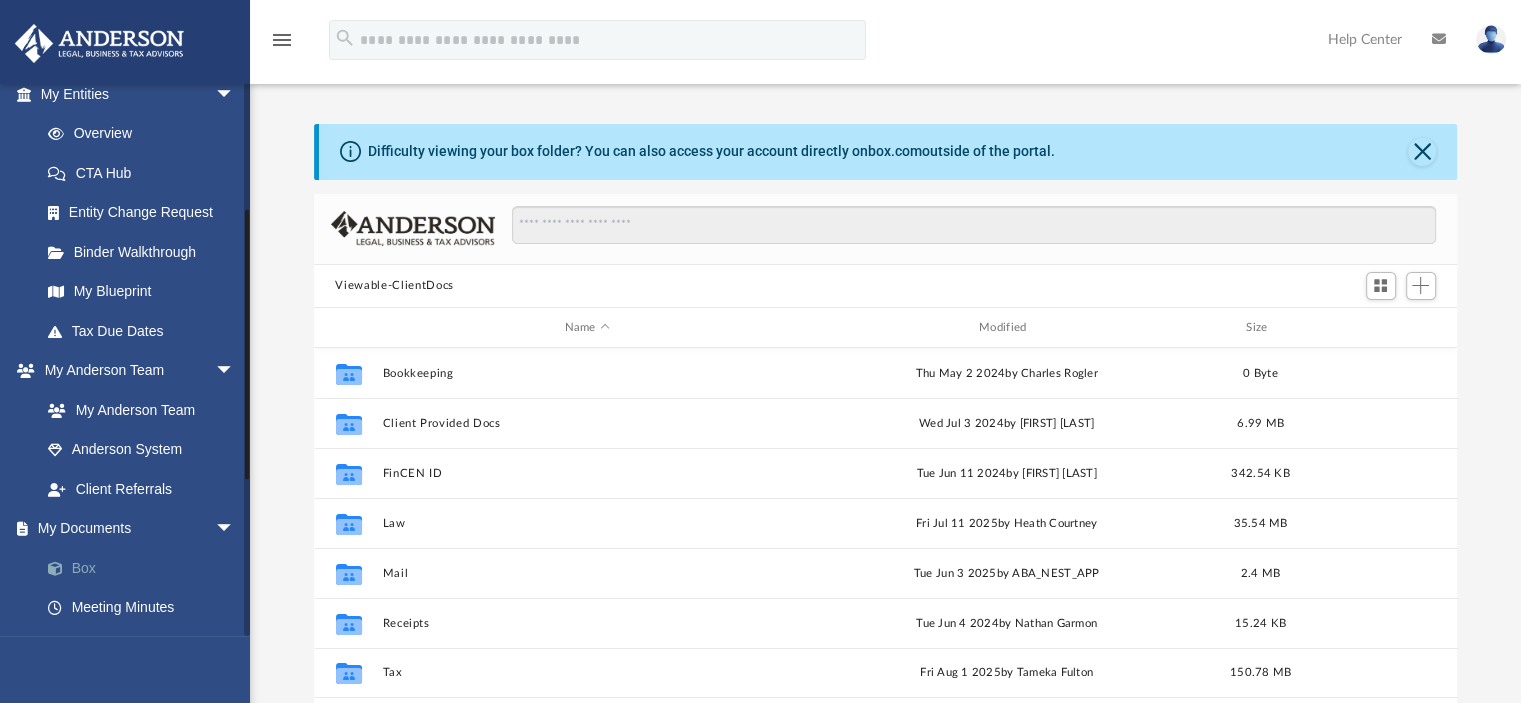 scroll, scrollTop: 16, scrollLeft: 16, axis: both 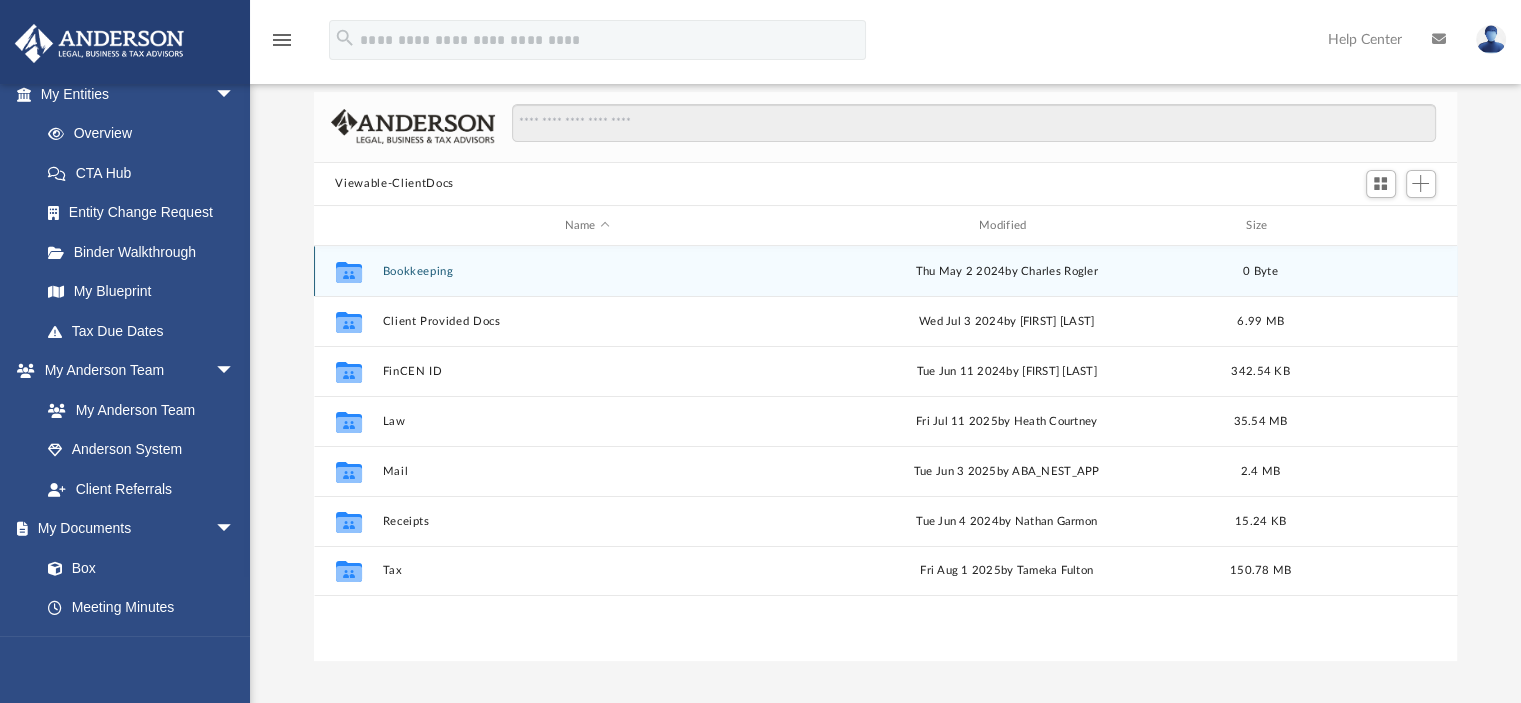 click on "Bookkeeping" at bounding box center [587, 271] 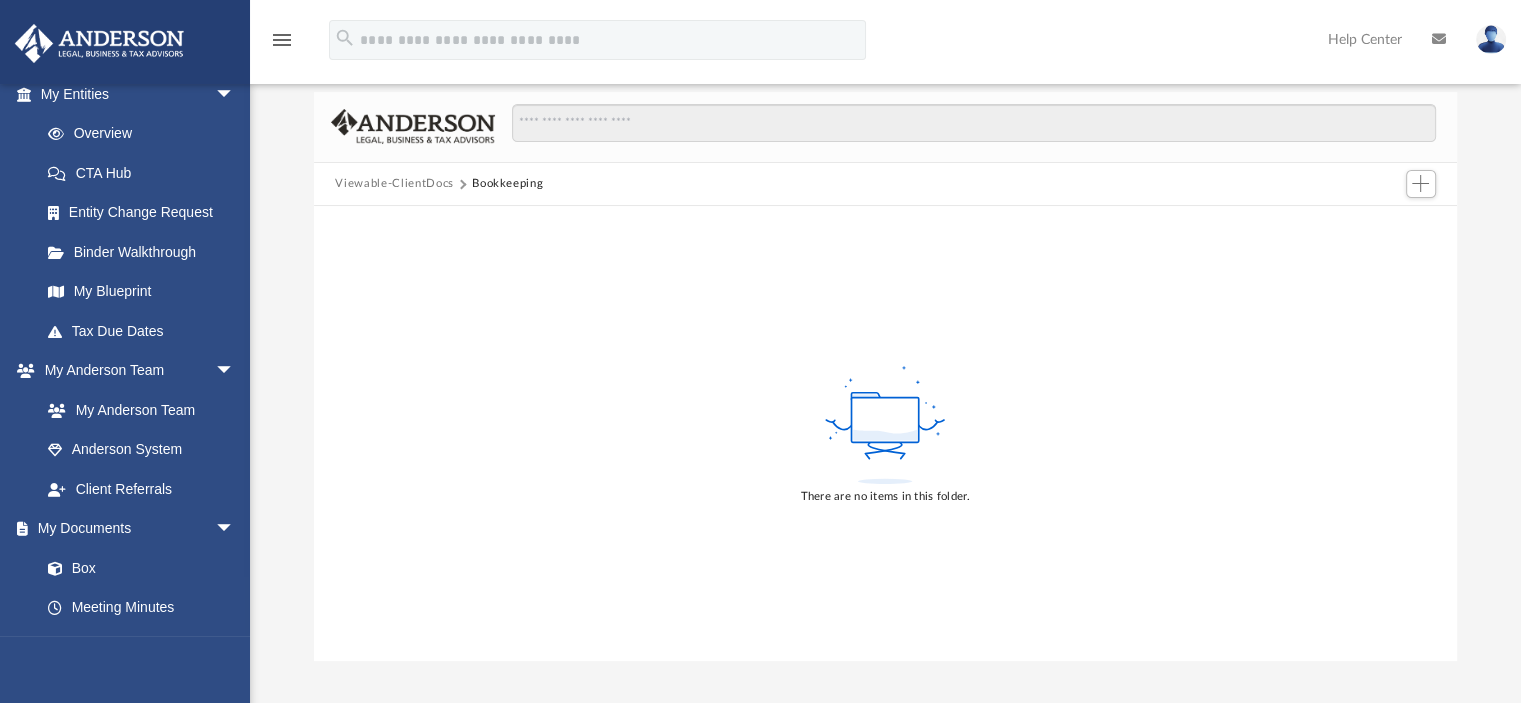 scroll, scrollTop: 0, scrollLeft: 0, axis: both 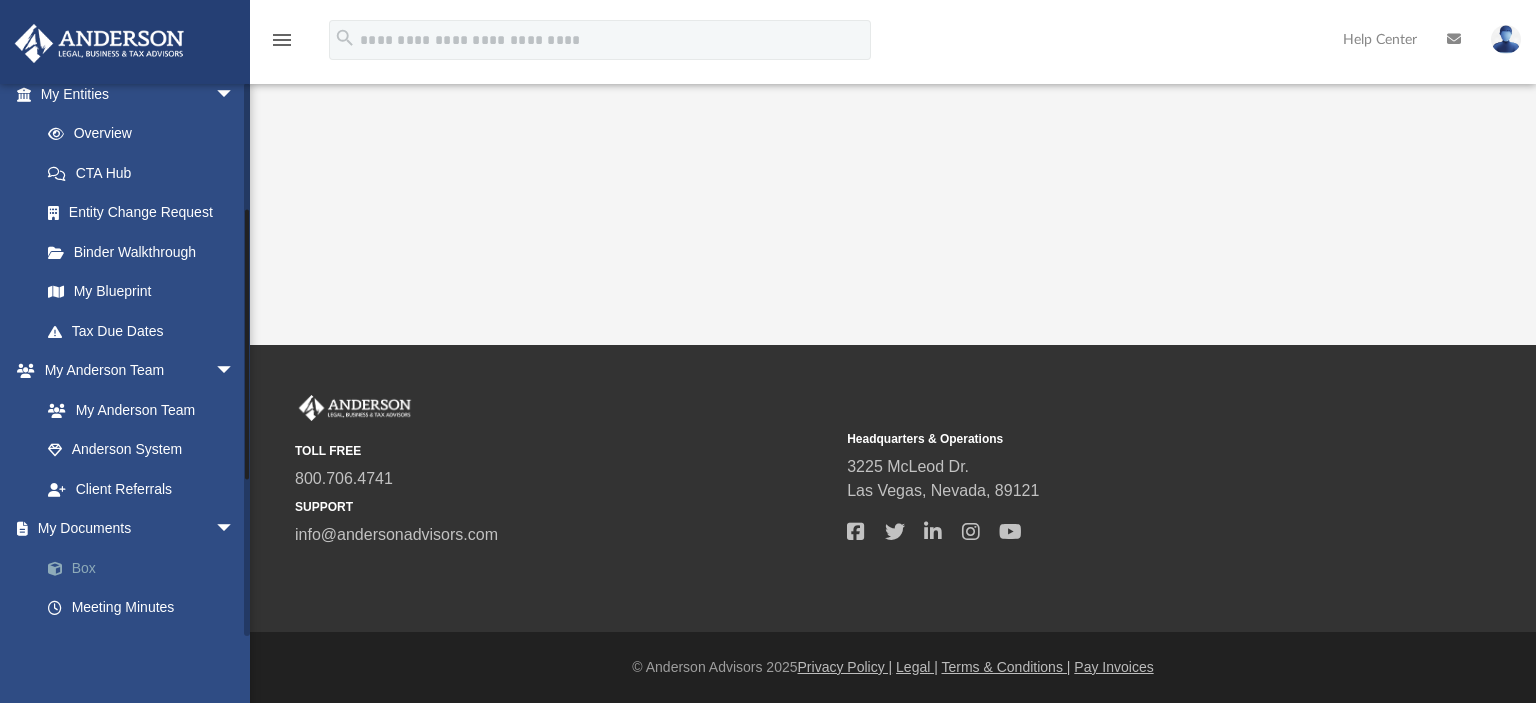 click on "Box" at bounding box center [146, 568] 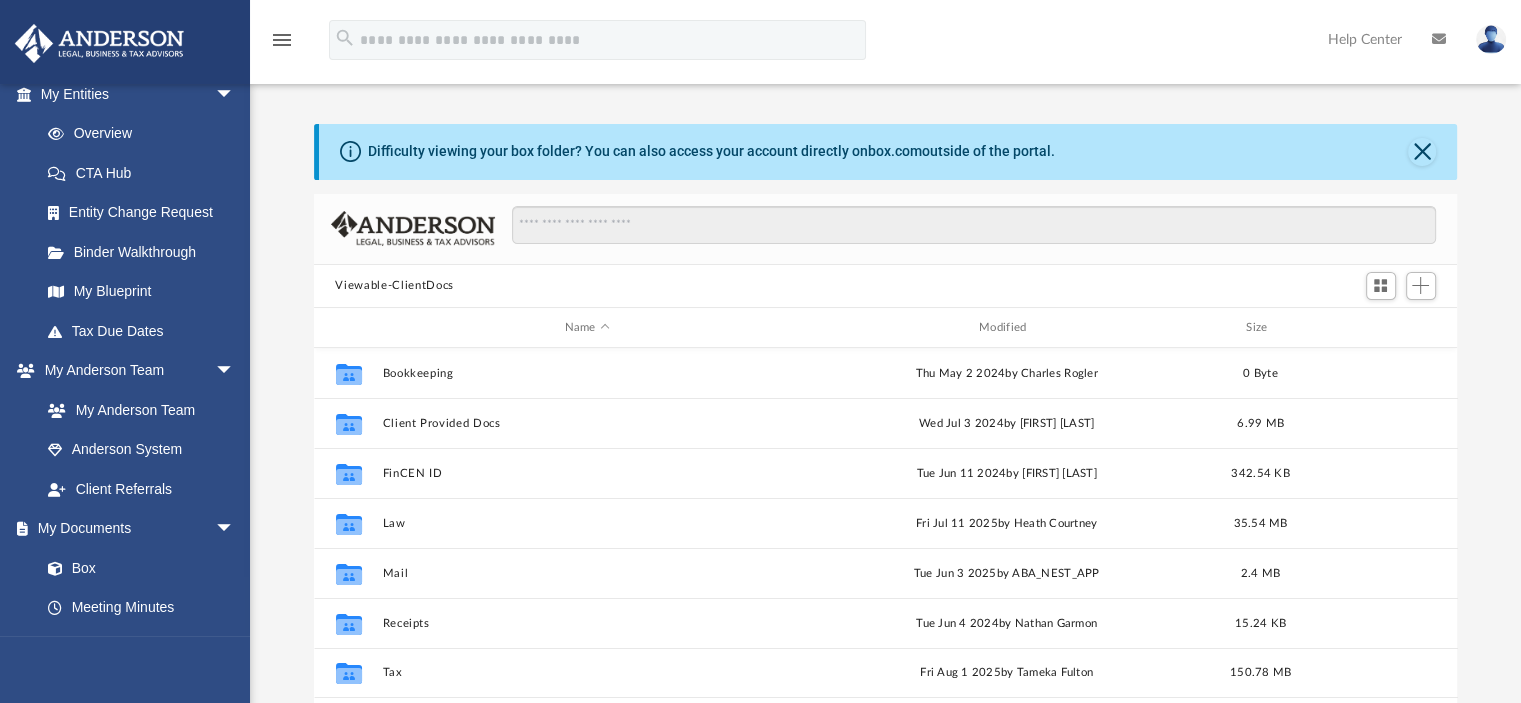 scroll, scrollTop: 16, scrollLeft: 16, axis: both 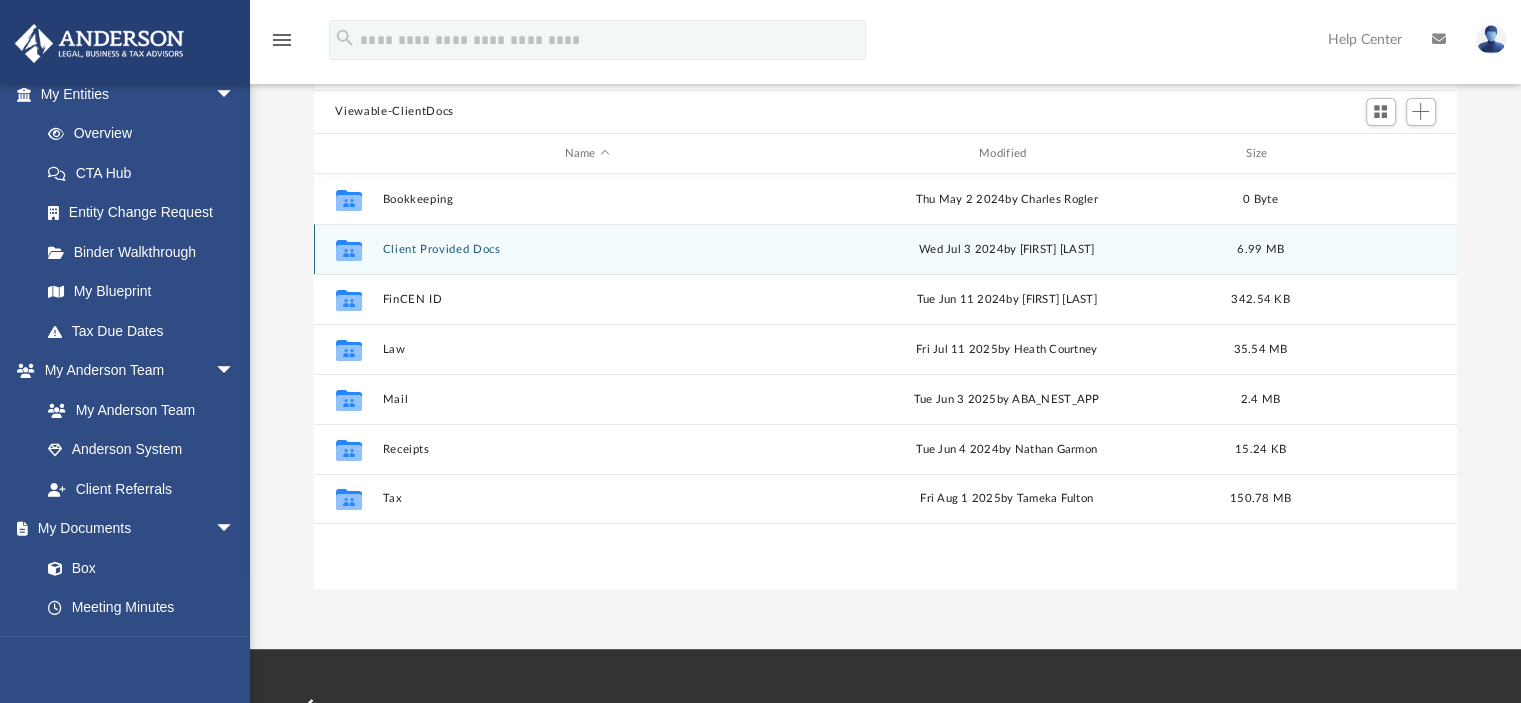 click on "Client Provided Docs" at bounding box center (587, 249) 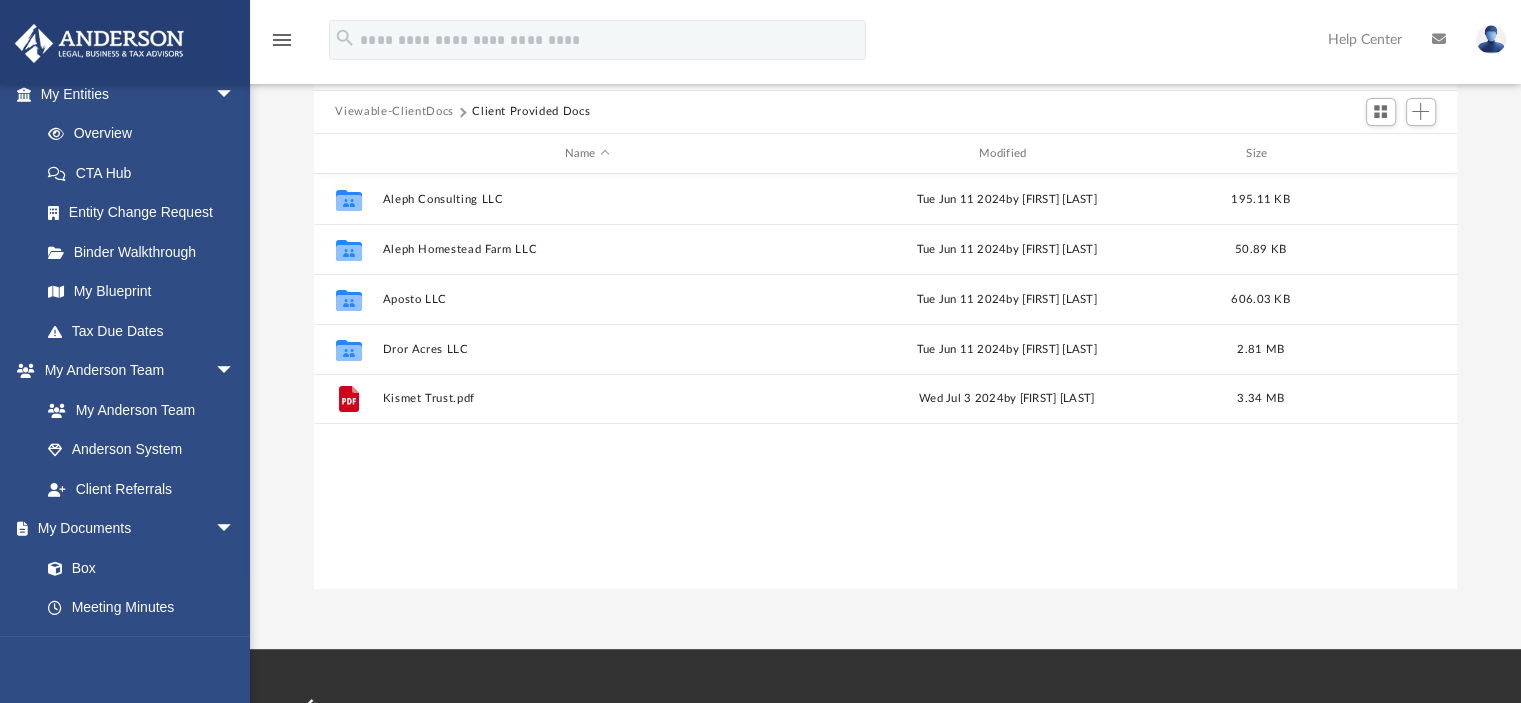 click on "Viewable-ClientDocs" at bounding box center (394, 112) 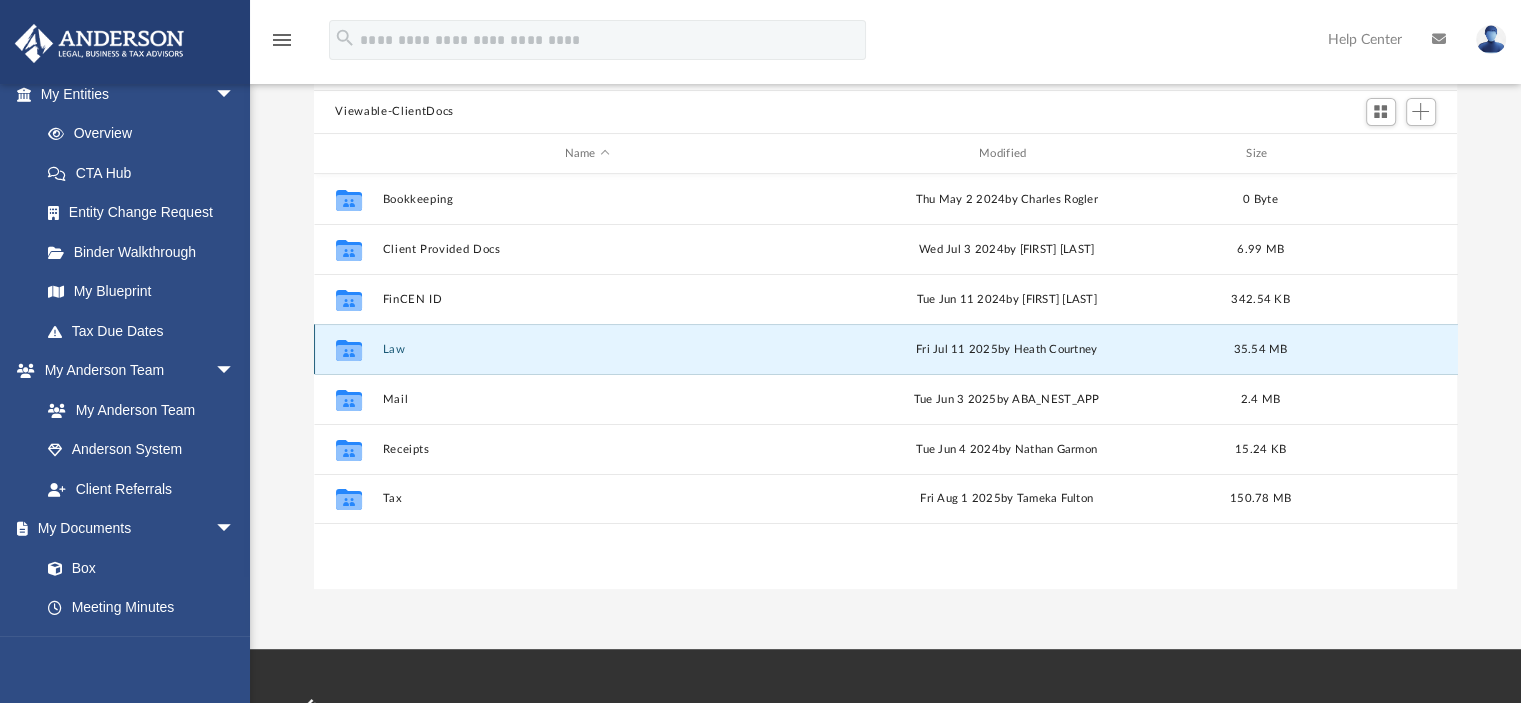 click on "Law" at bounding box center (587, 349) 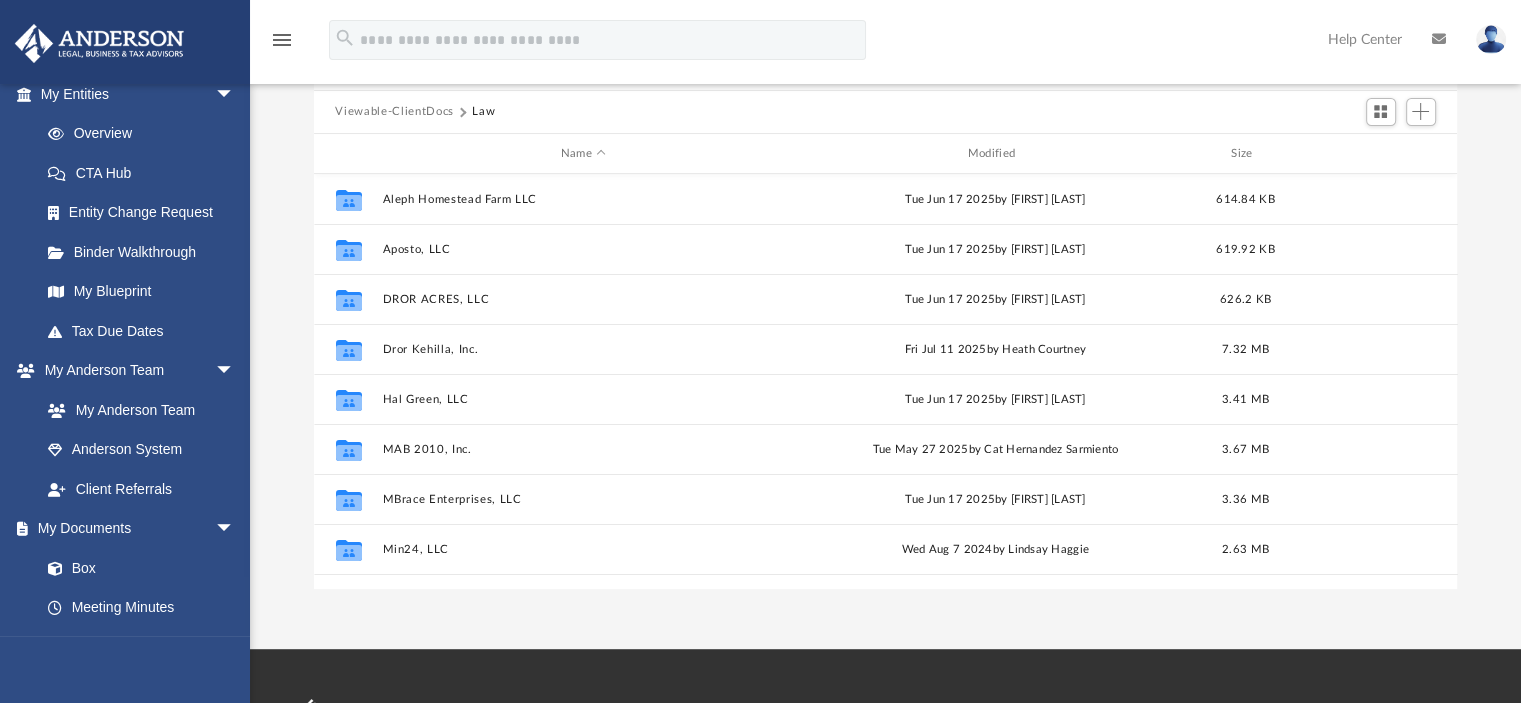click on "Viewable-ClientDocs" at bounding box center (394, 112) 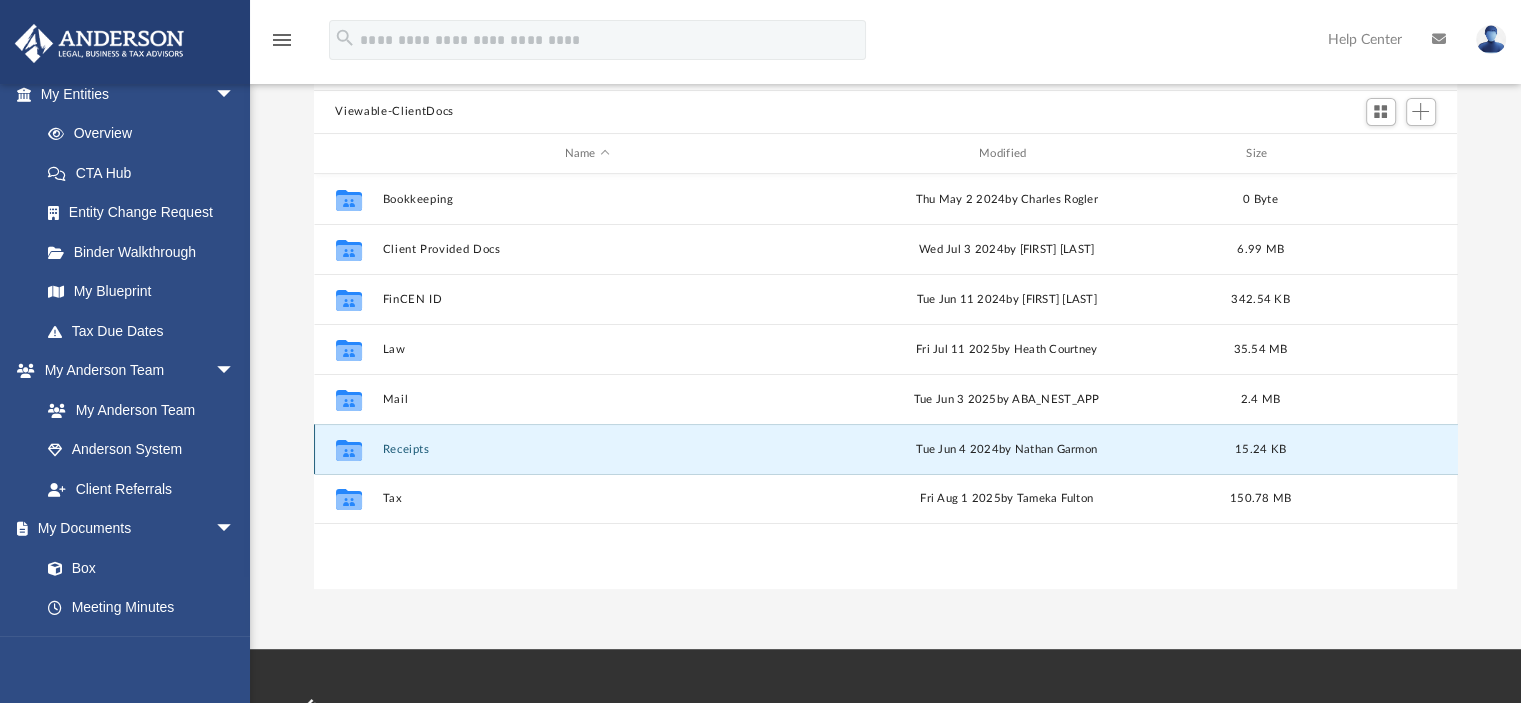 click on "Receipts" at bounding box center [587, 449] 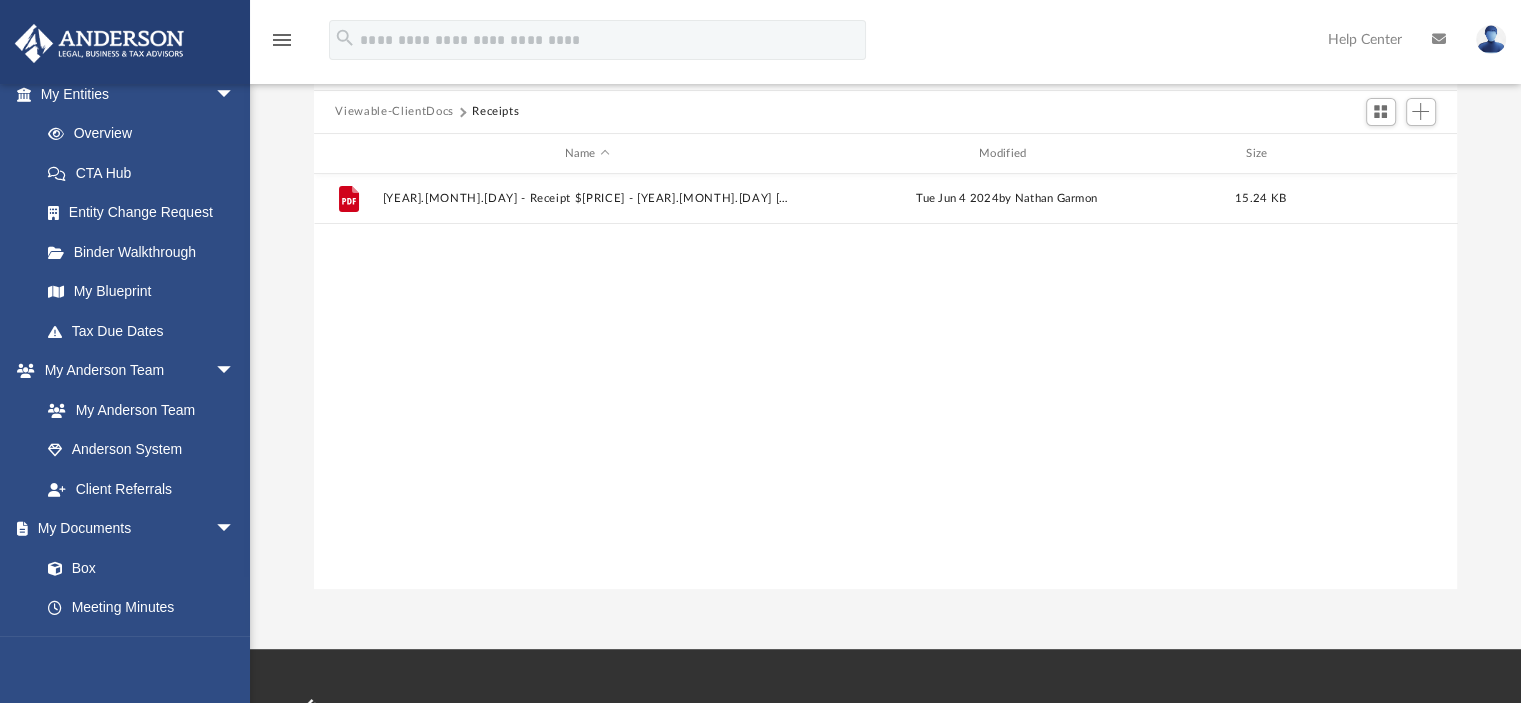 click on "Viewable-ClientDocs" at bounding box center (394, 112) 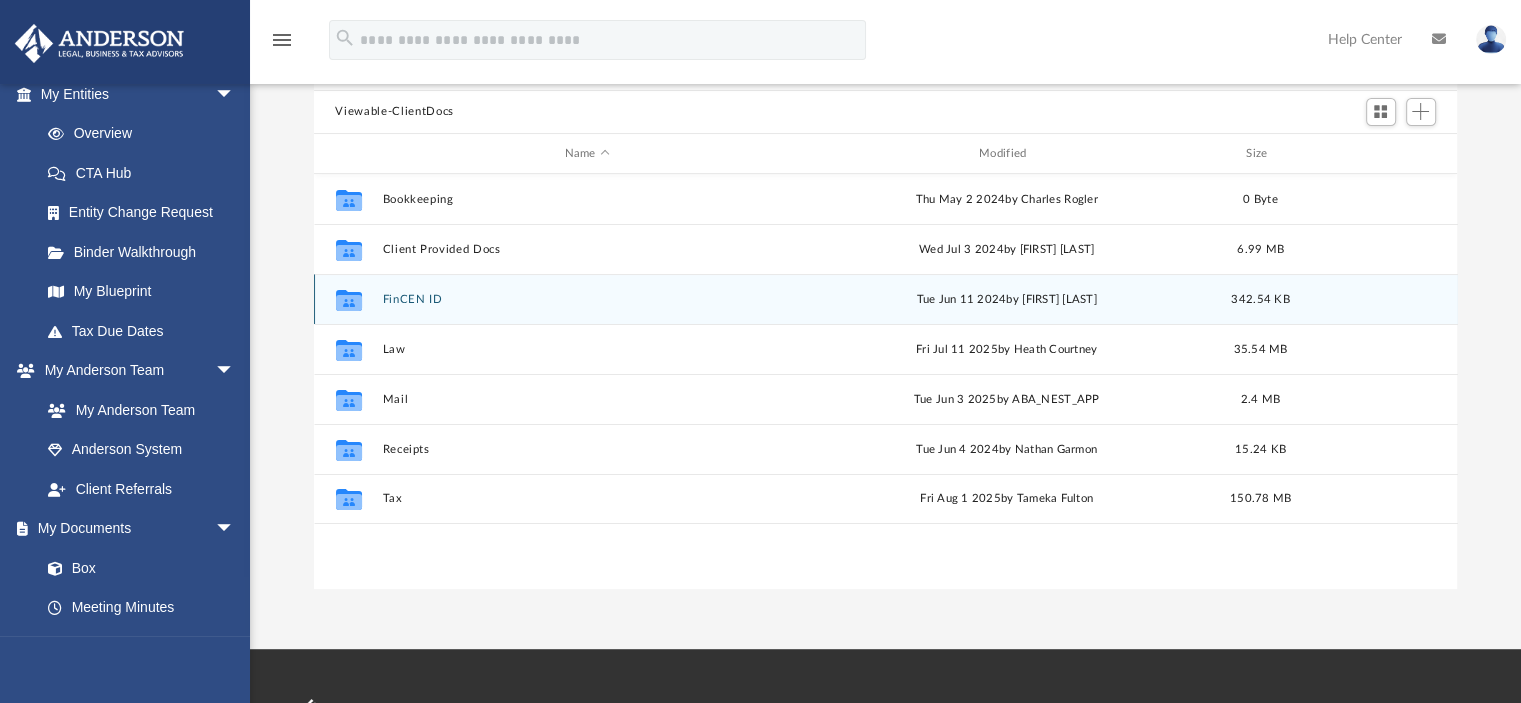 click on "FinCEN ID" at bounding box center (587, 299) 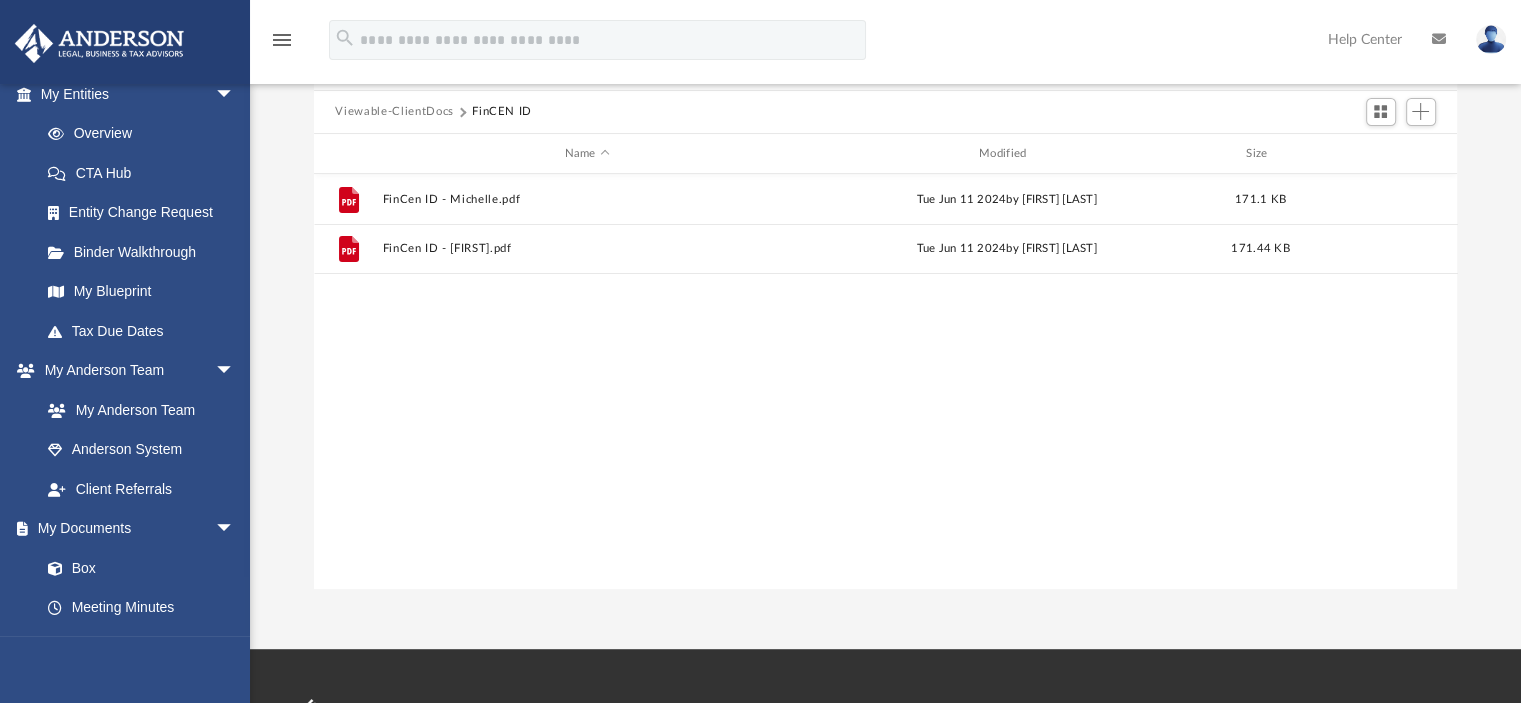 click on "Viewable-ClientDocs" at bounding box center (394, 112) 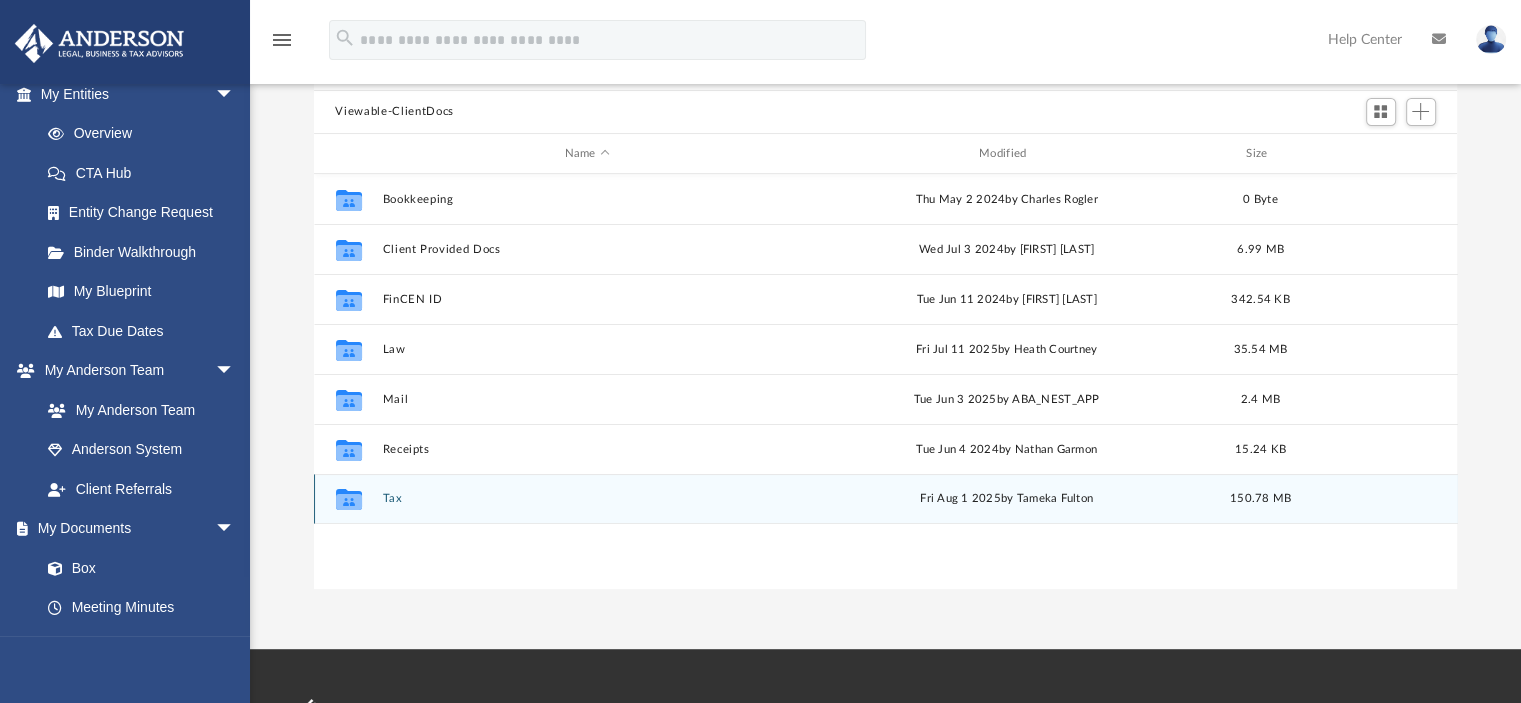 click on "Tax" at bounding box center (587, 499) 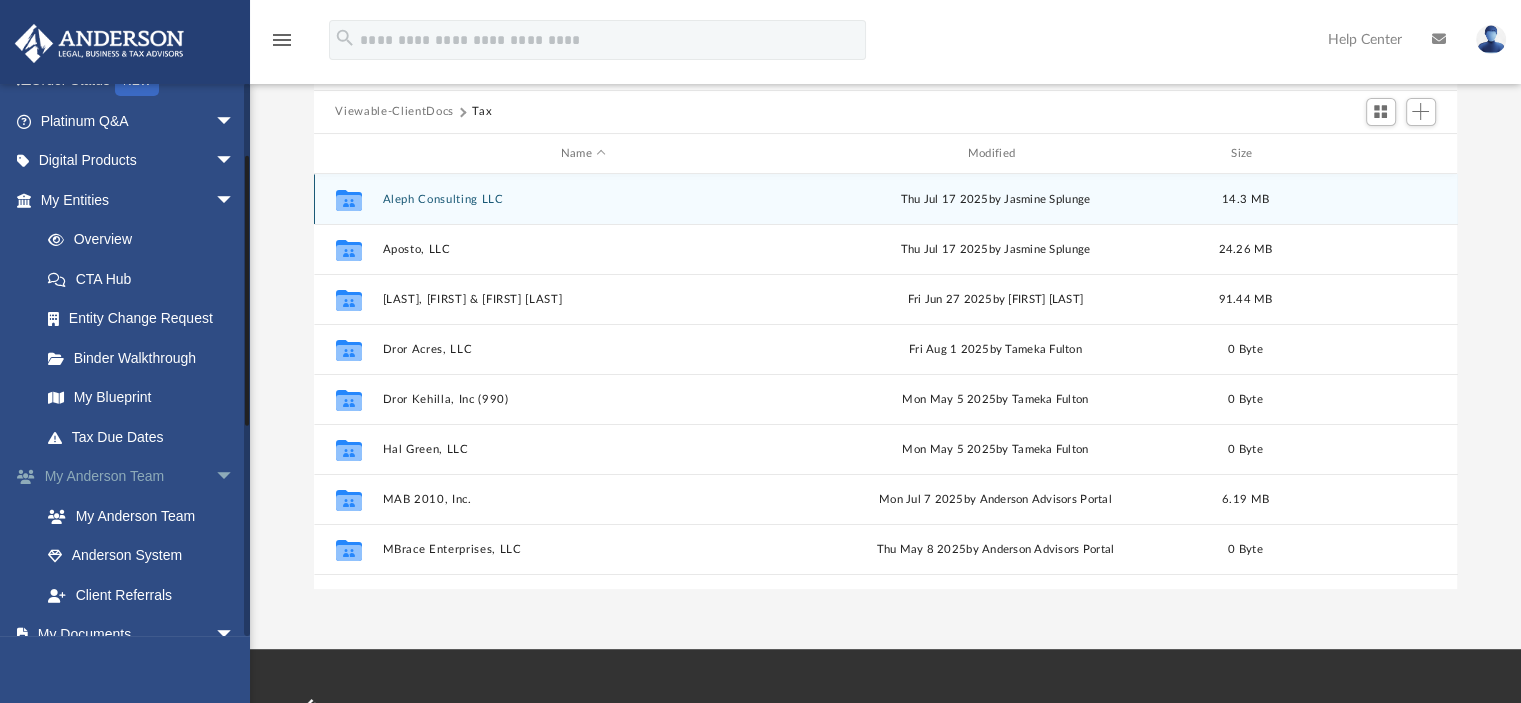 scroll, scrollTop: 144, scrollLeft: 0, axis: vertical 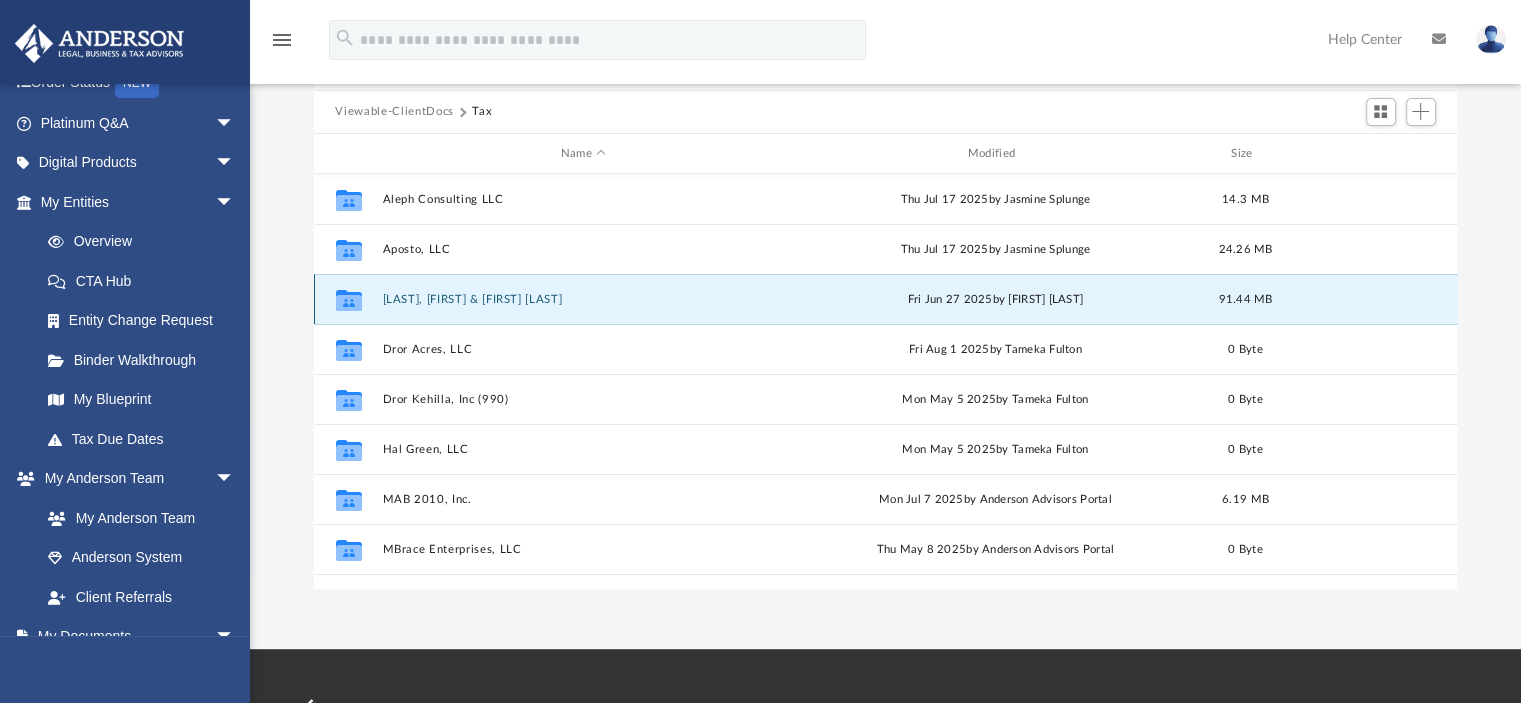 click on "[LAST], [FIRST] & [FIRST] [LAST]" at bounding box center [583, 299] 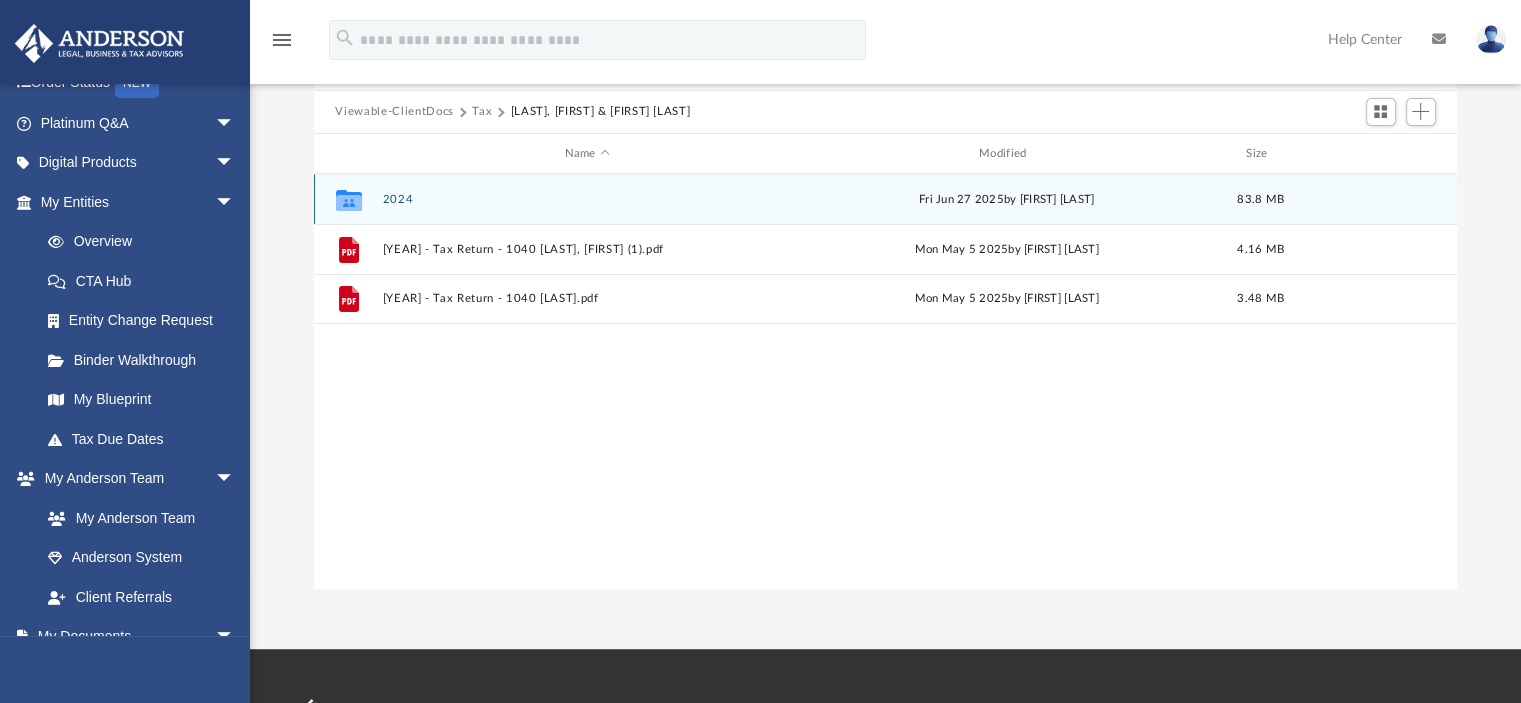 click on "2024" at bounding box center [587, 199] 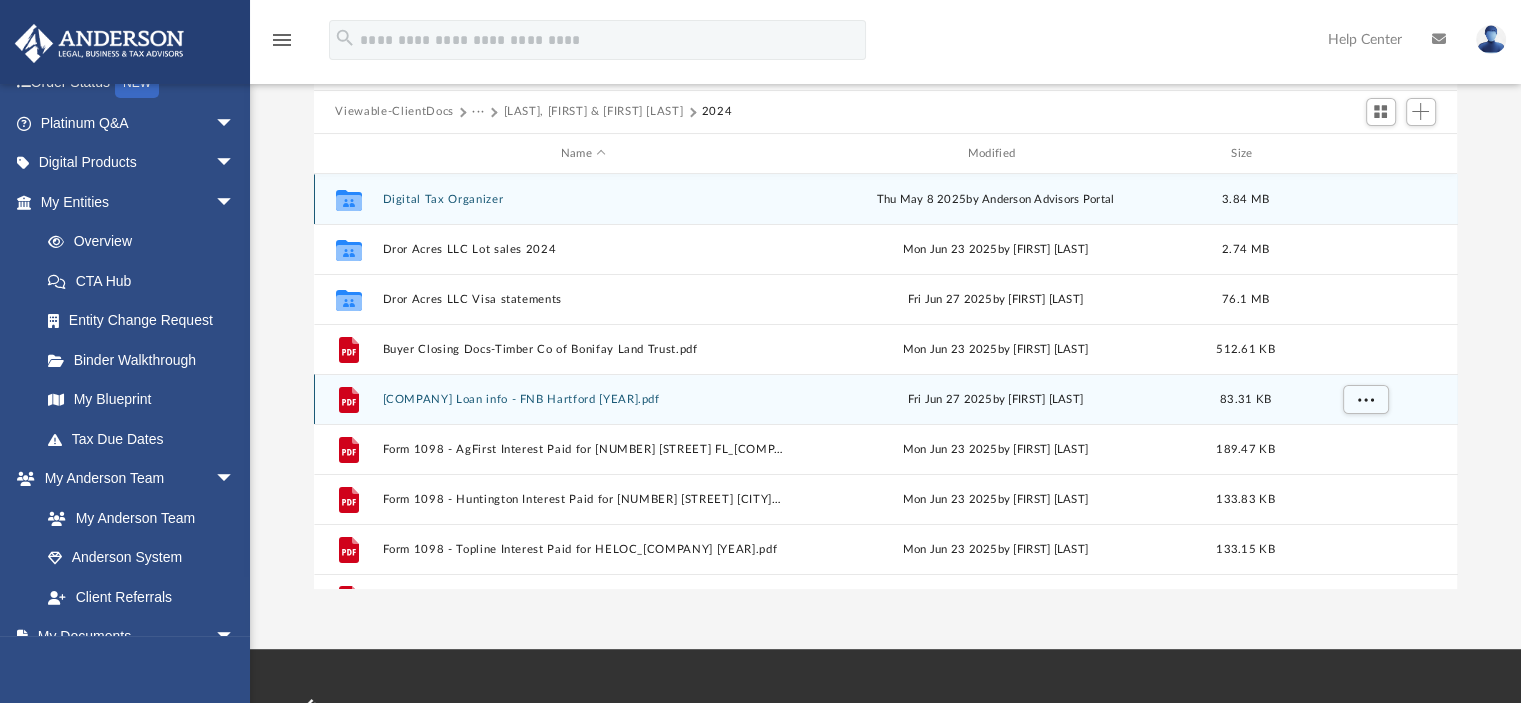 scroll, scrollTop: 36, scrollLeft: 0, axis: vertical 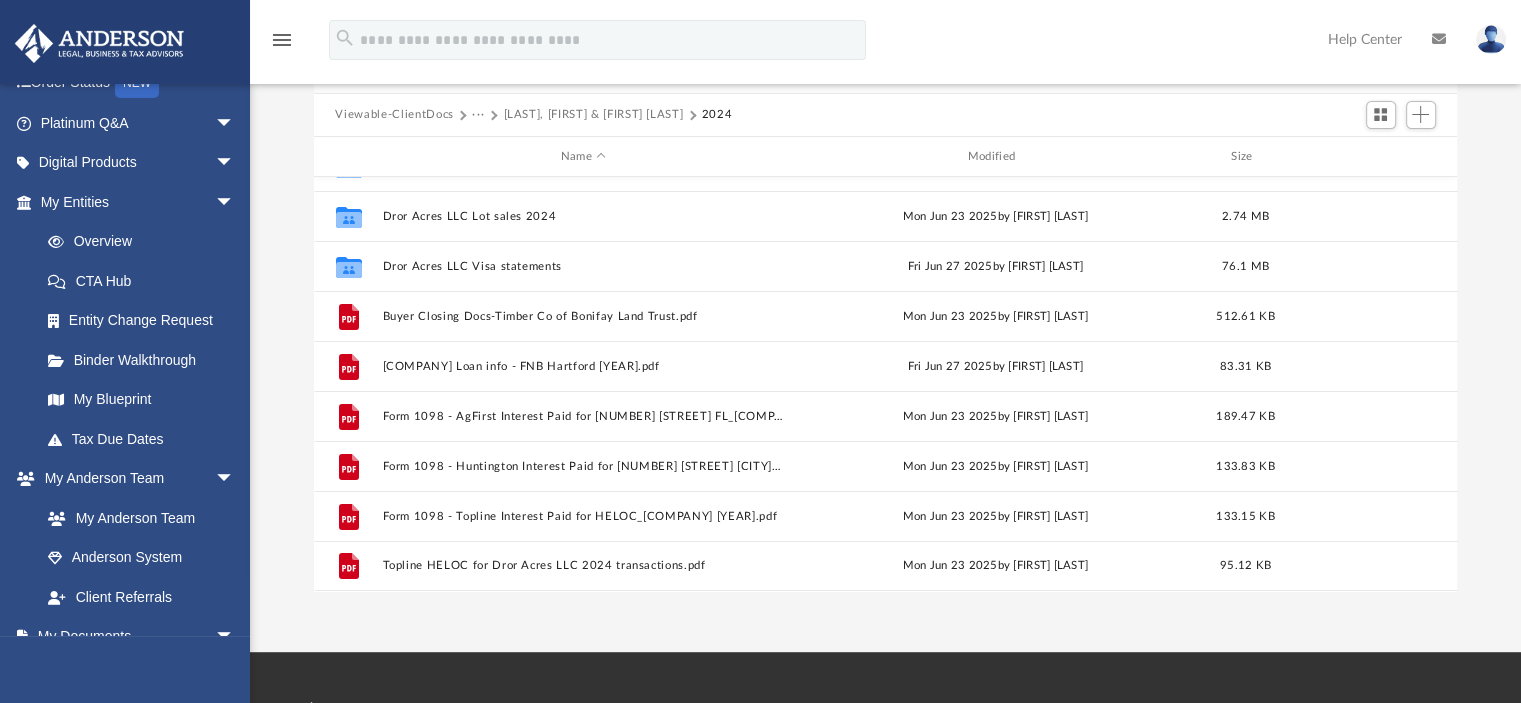 click on "[LAST], [FIRST] & [FIRST] [LAST]" at bounding box center (593, 115) 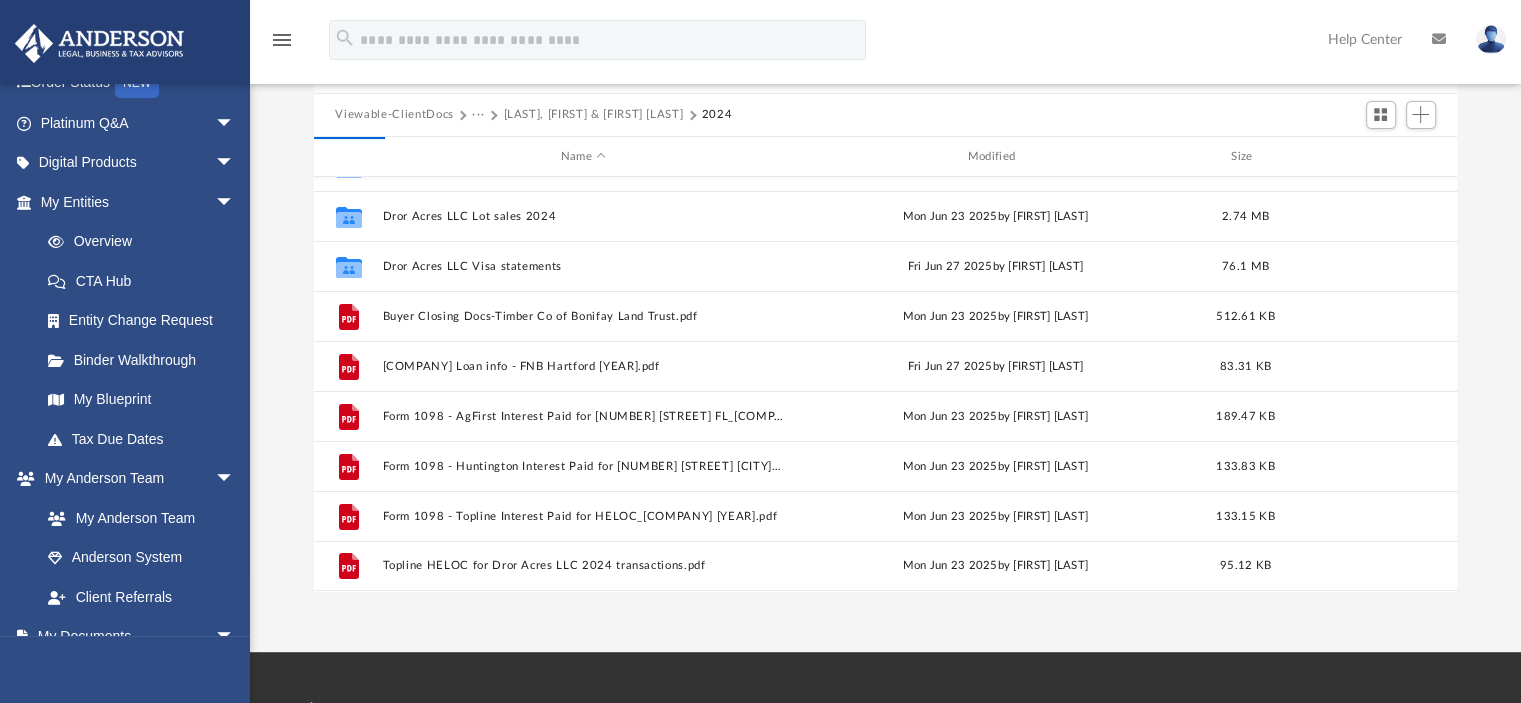 scroll, scrollTop: 0, scrollLeft: 0, axis: both 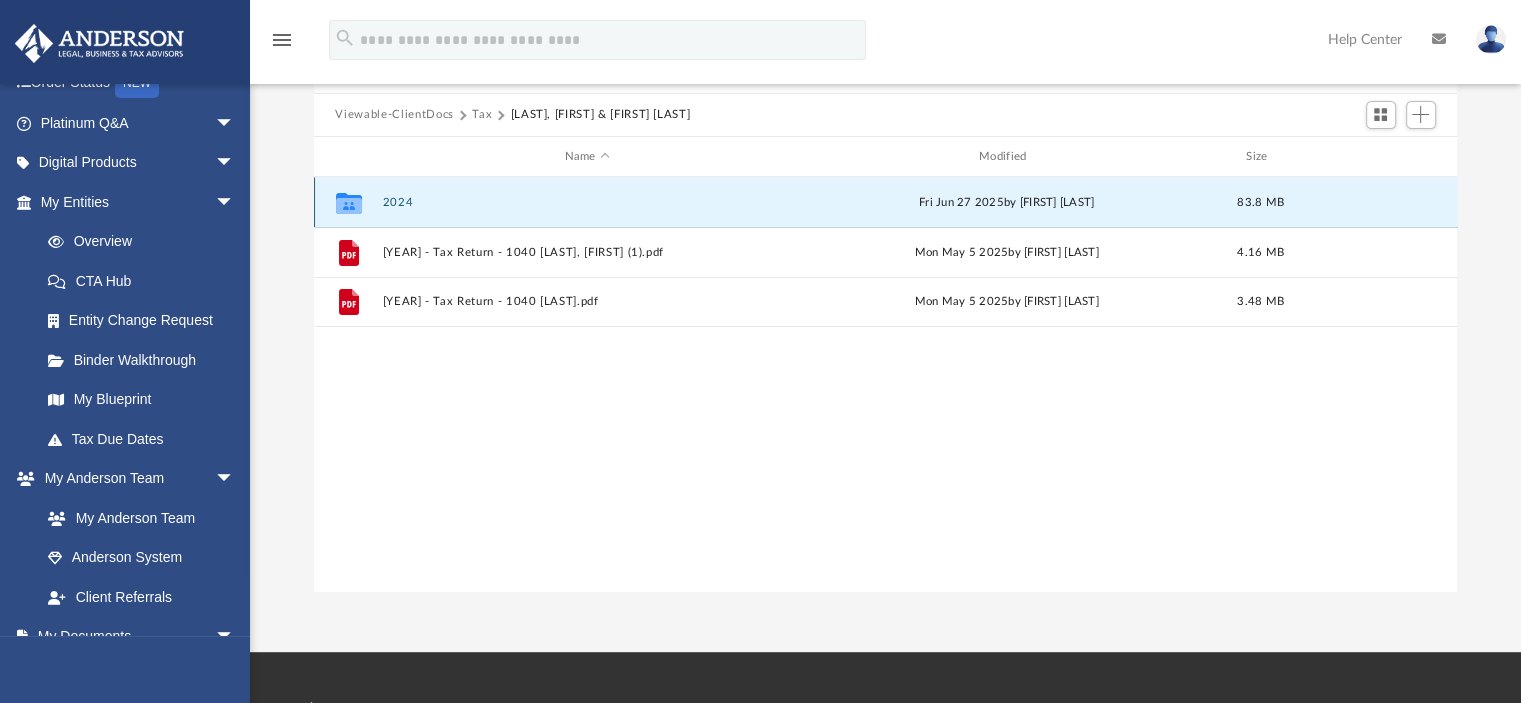 click on "2024" at bounding box center (587, 202) 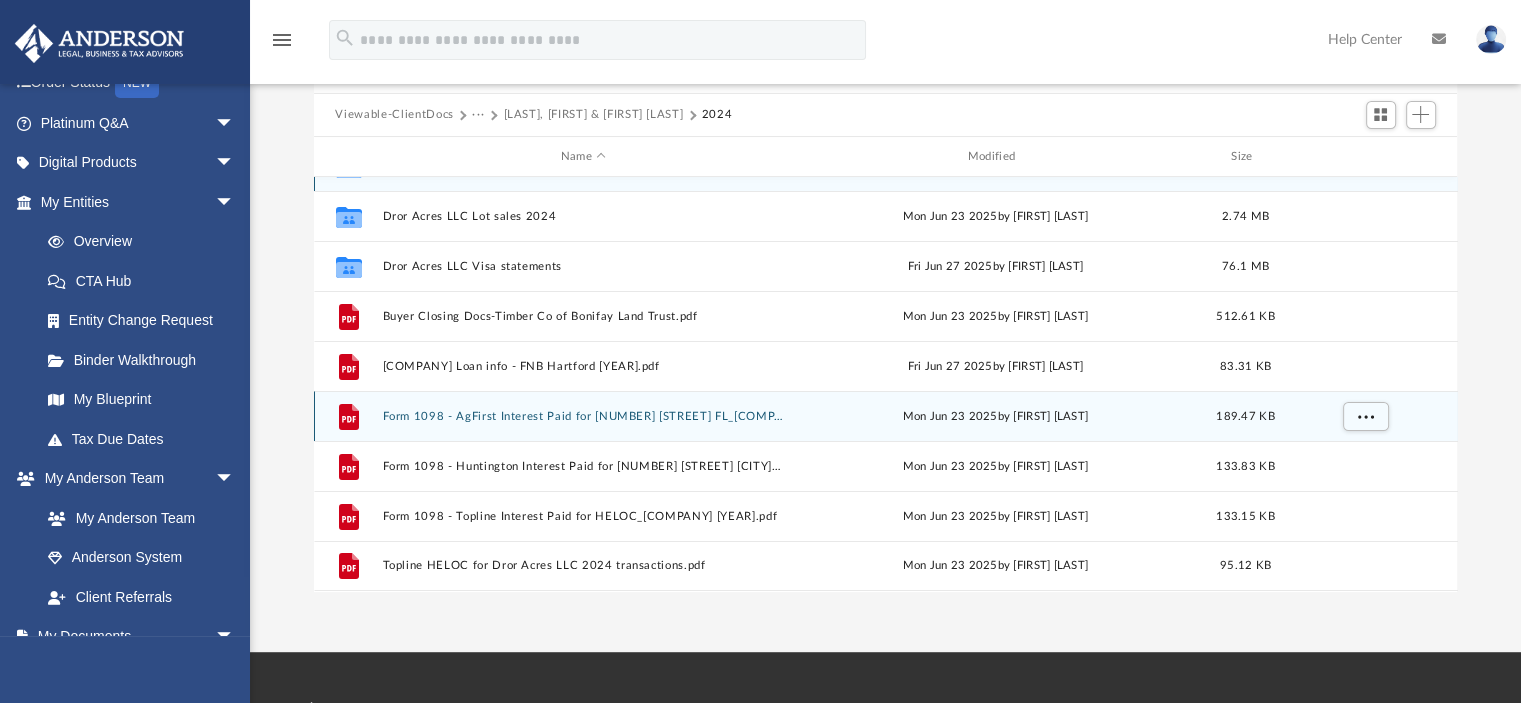 scroll, scrollTop: 0, scrollLeft: 0, axis: both 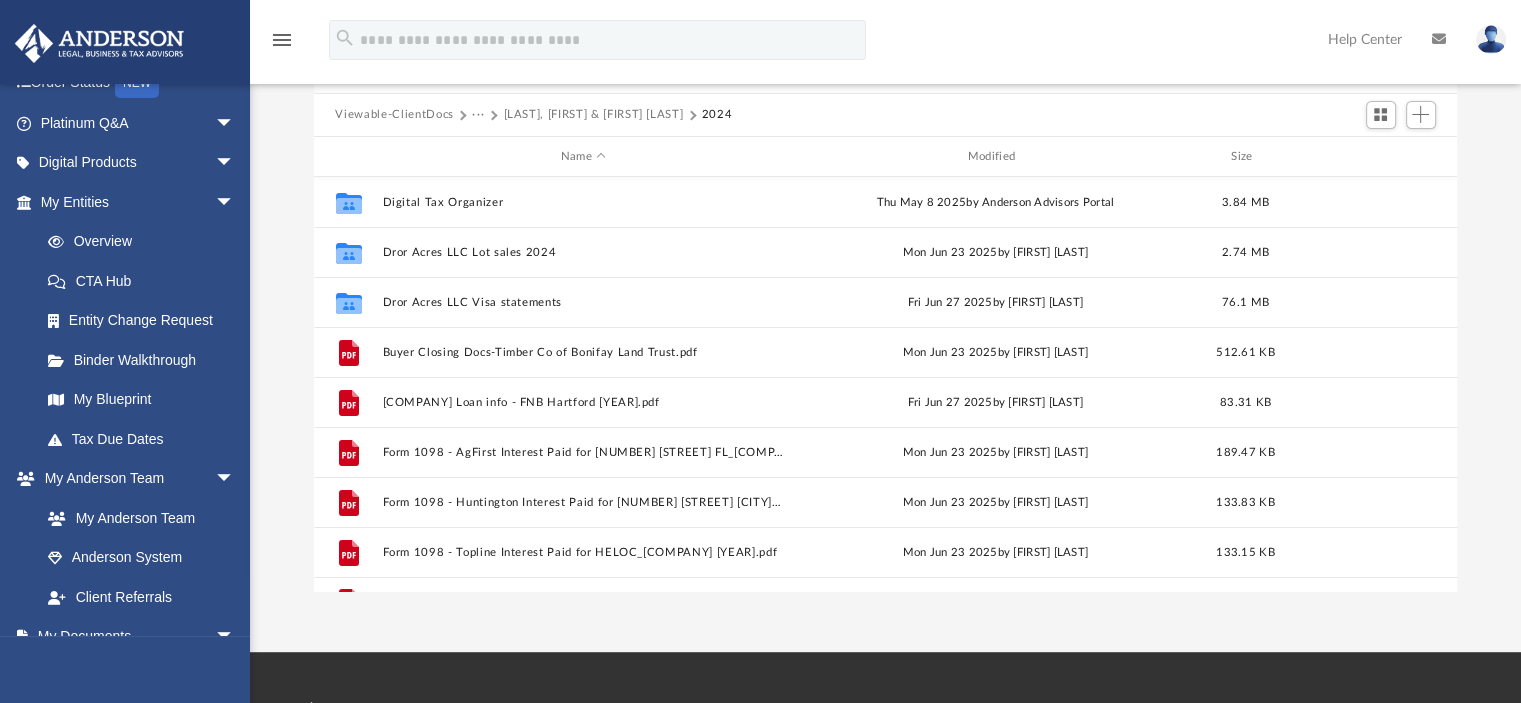 click on "Viewable-ClientDocs" at bounding box center [394, 115] 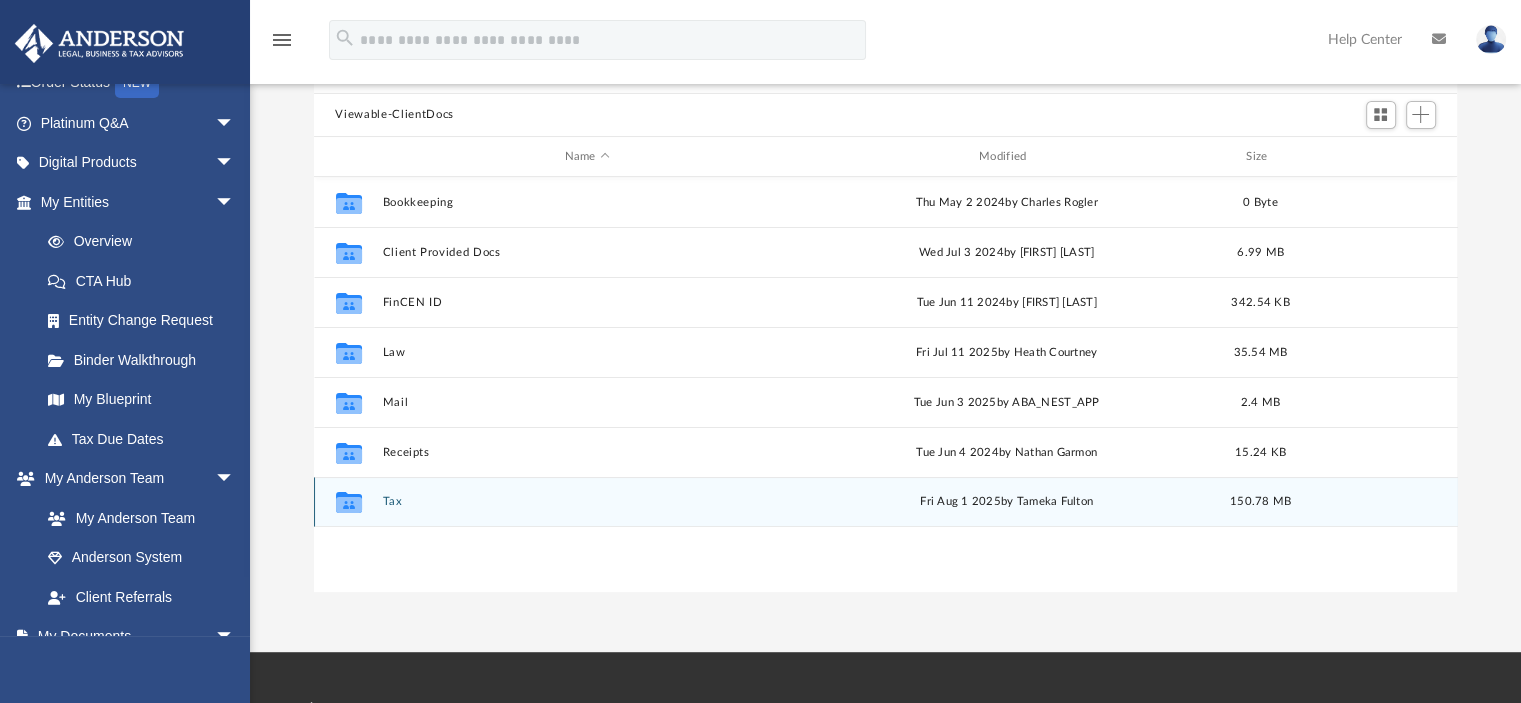 click on "Tax" at bounding box center [587, 502] 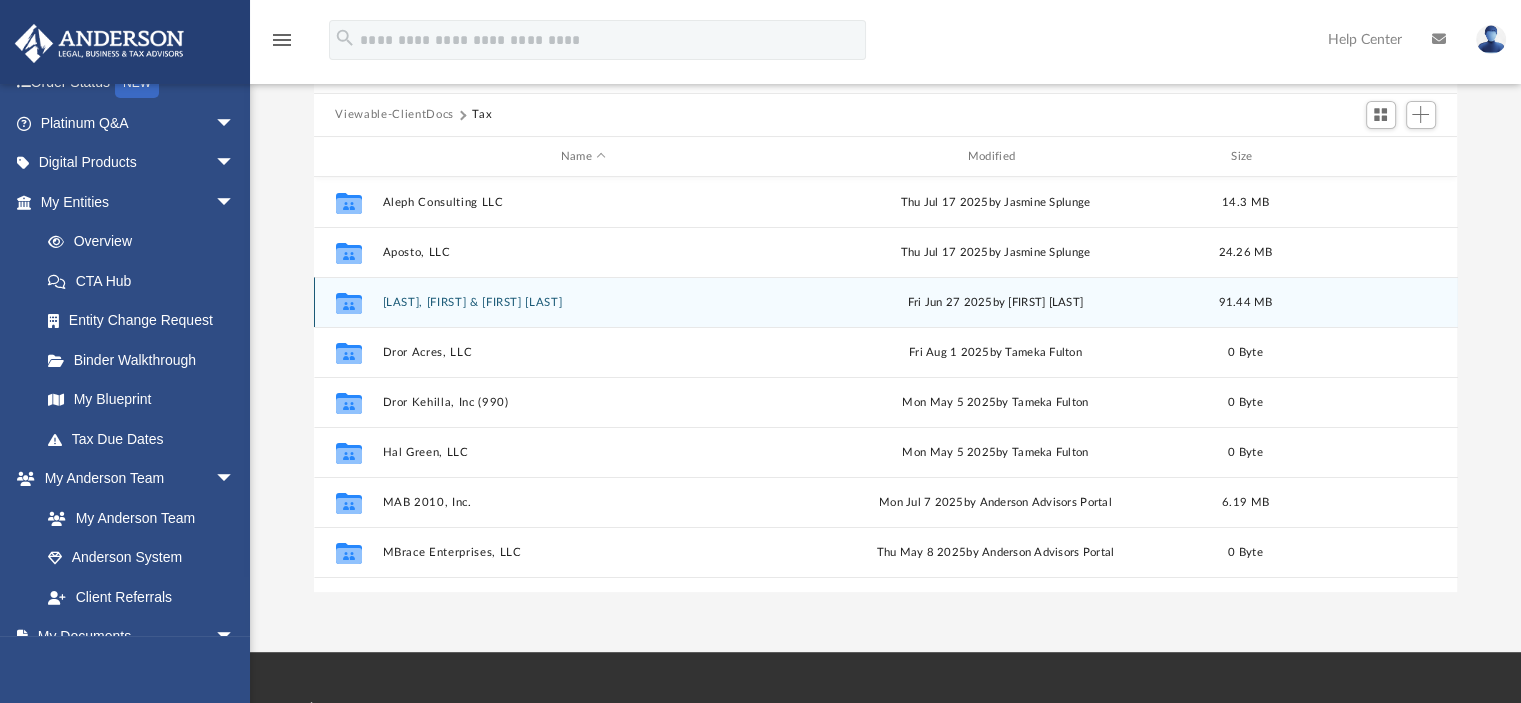 click on "[LAST], [FIRST] & [FIRST] [LAST]" at bounding box center [583, 302] 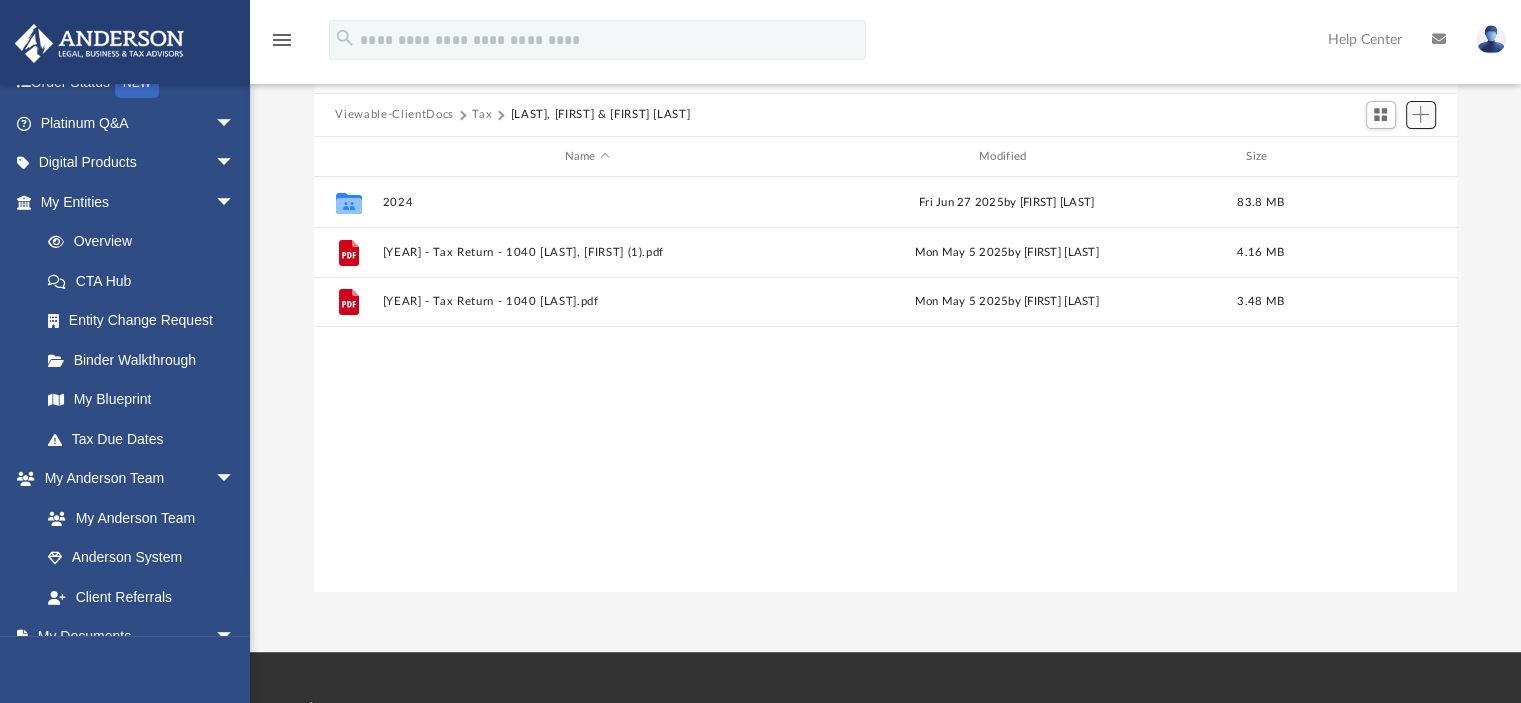 click at bounding box center (1420, 114) 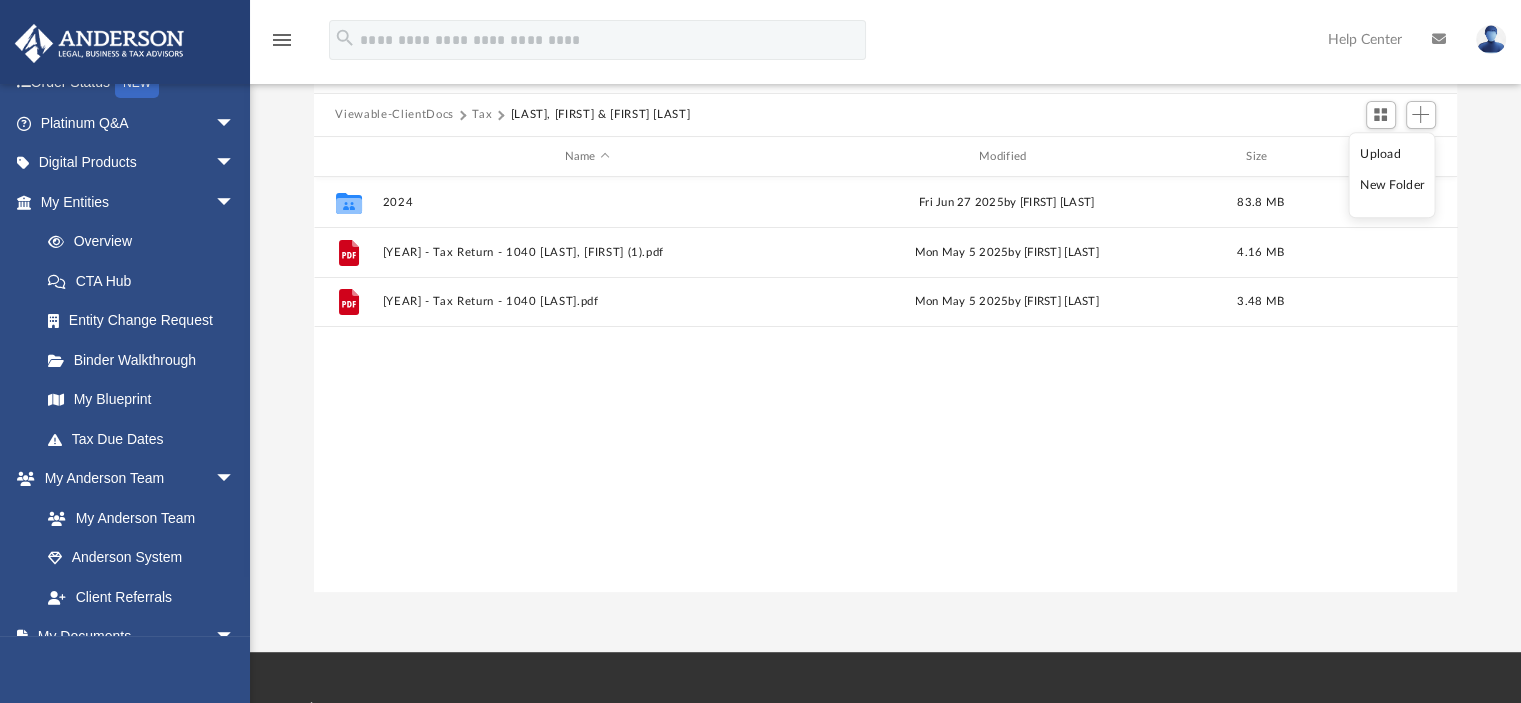 click on "Upload" at bounding box center (1392, 154) 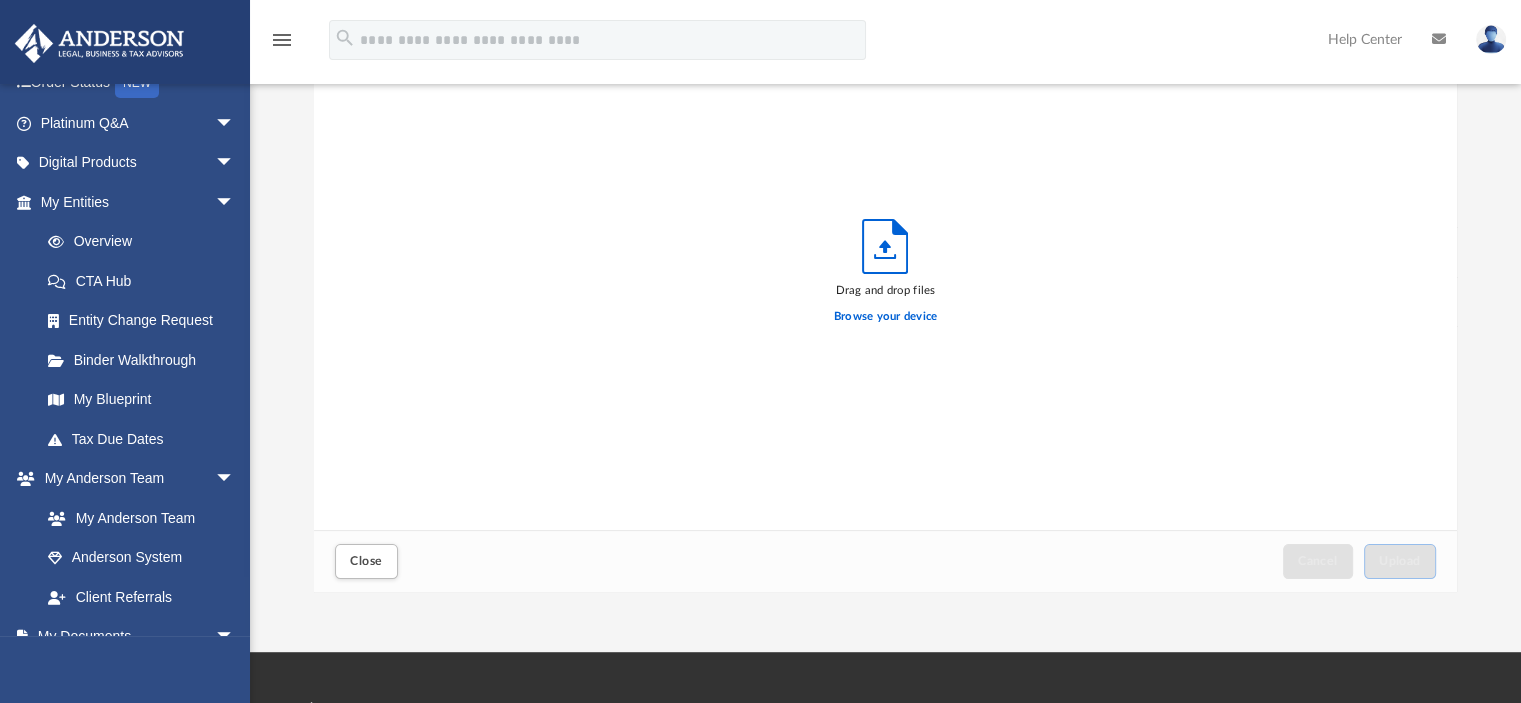 scroll, scrollTop: 16, scrollLeft: 16, axis: both 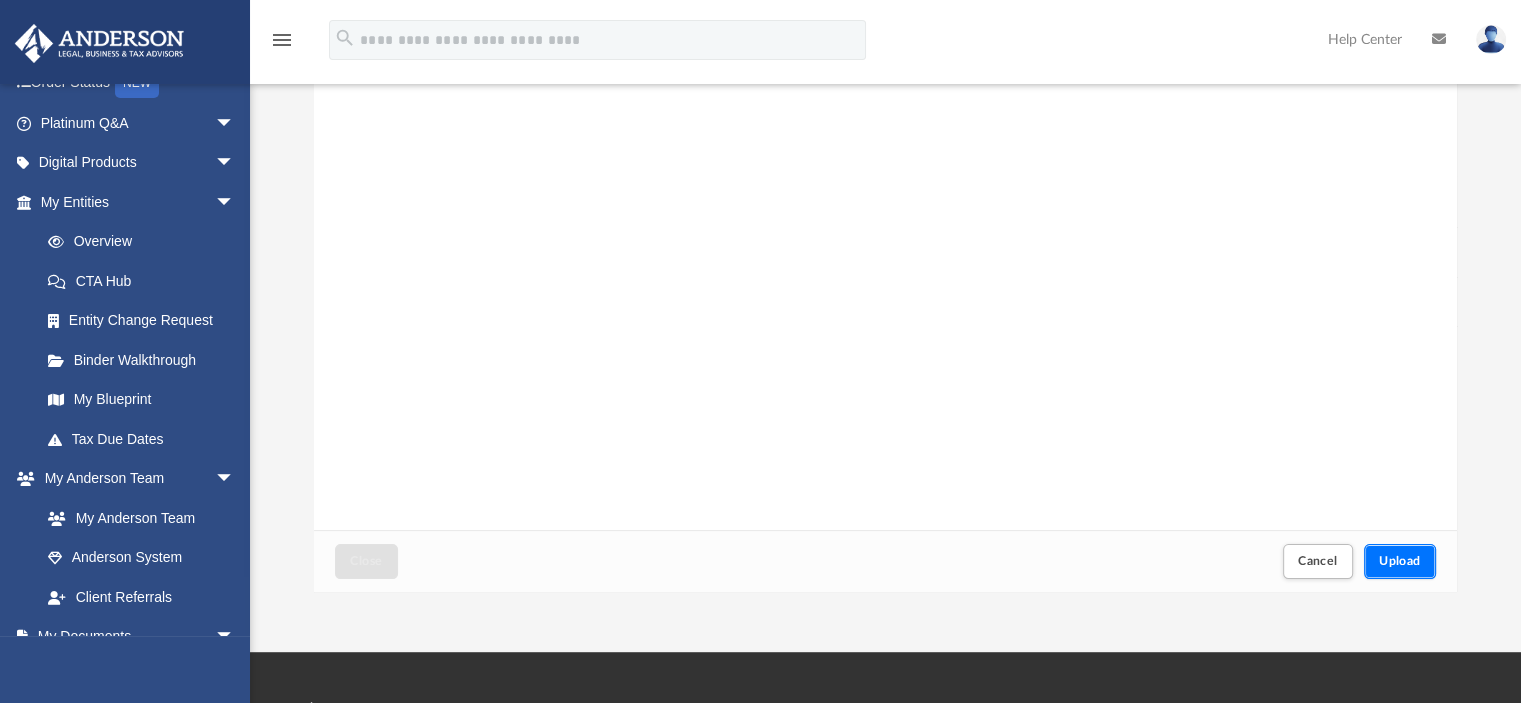 click on "Upload" at bounding box center (1400, 561) 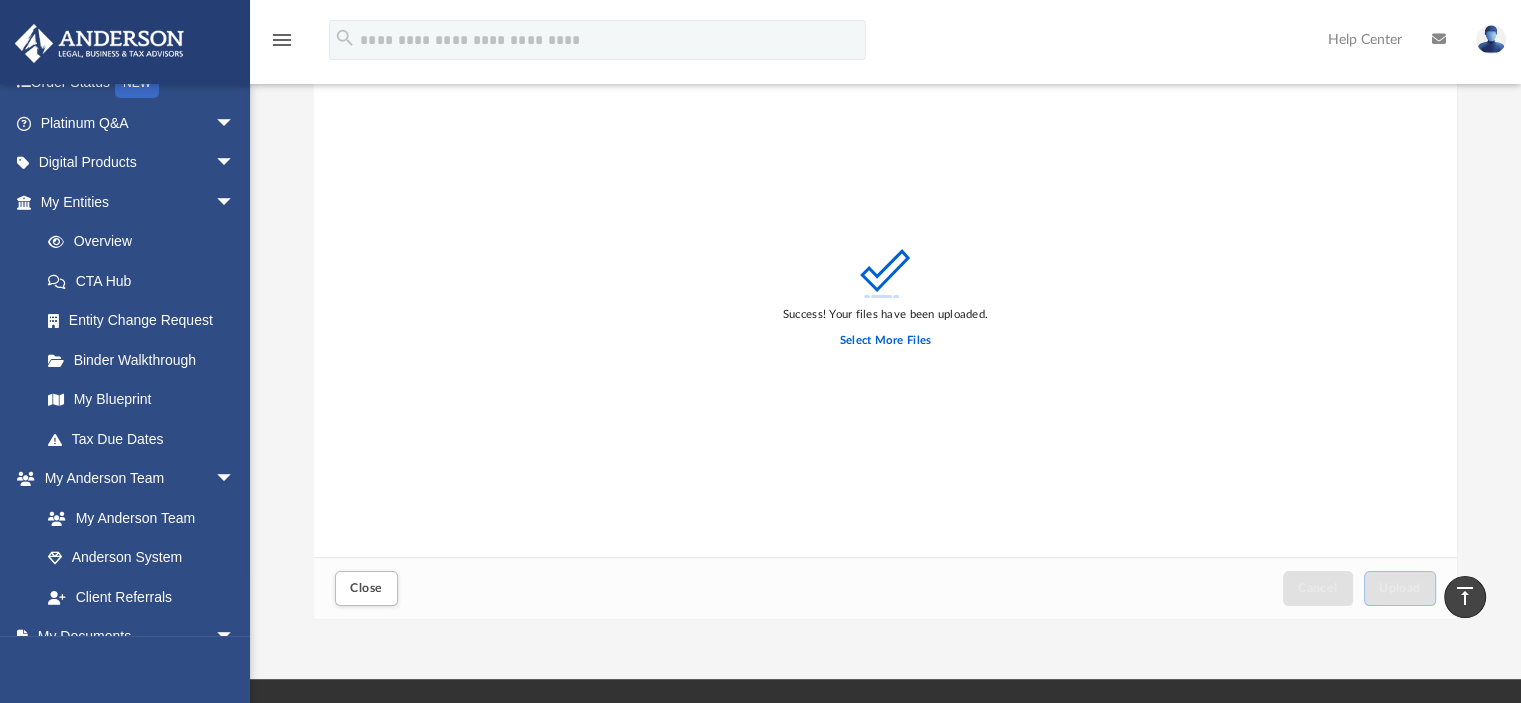 scroll, scrollTop: 128, scrollLeft: 0, axis: vertical 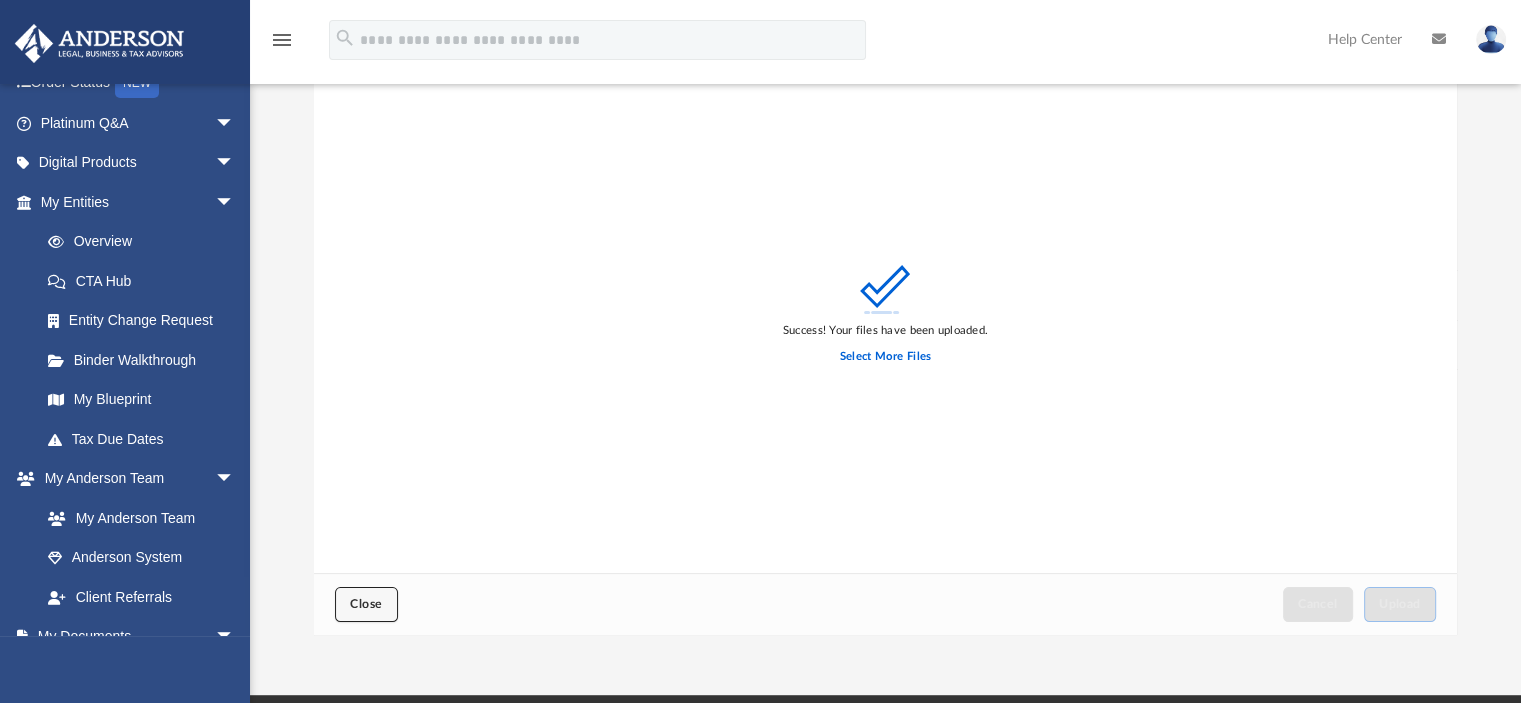 click on "Close" at bounding box center [366, 604] 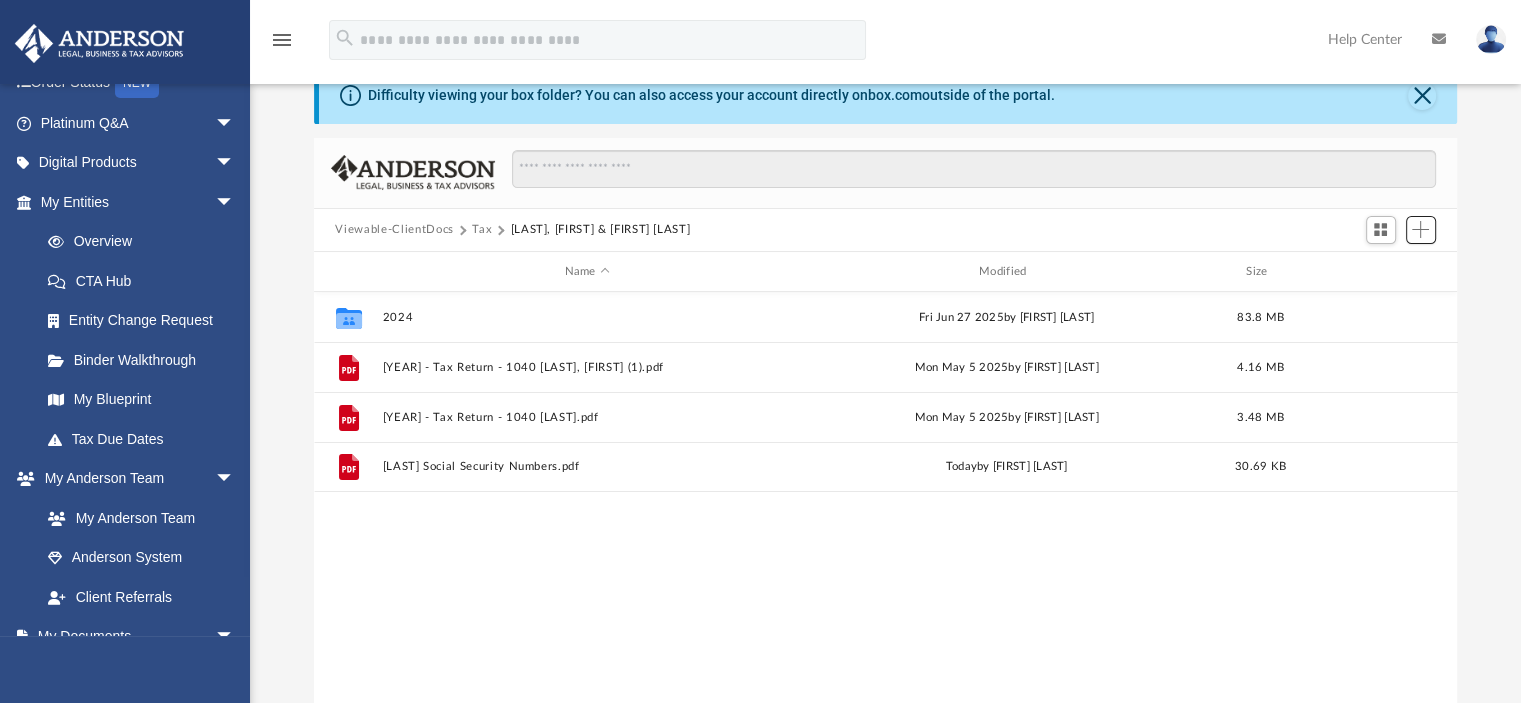 scroll, scrollTop: 40, scrollLeft: 0, axis: vertical 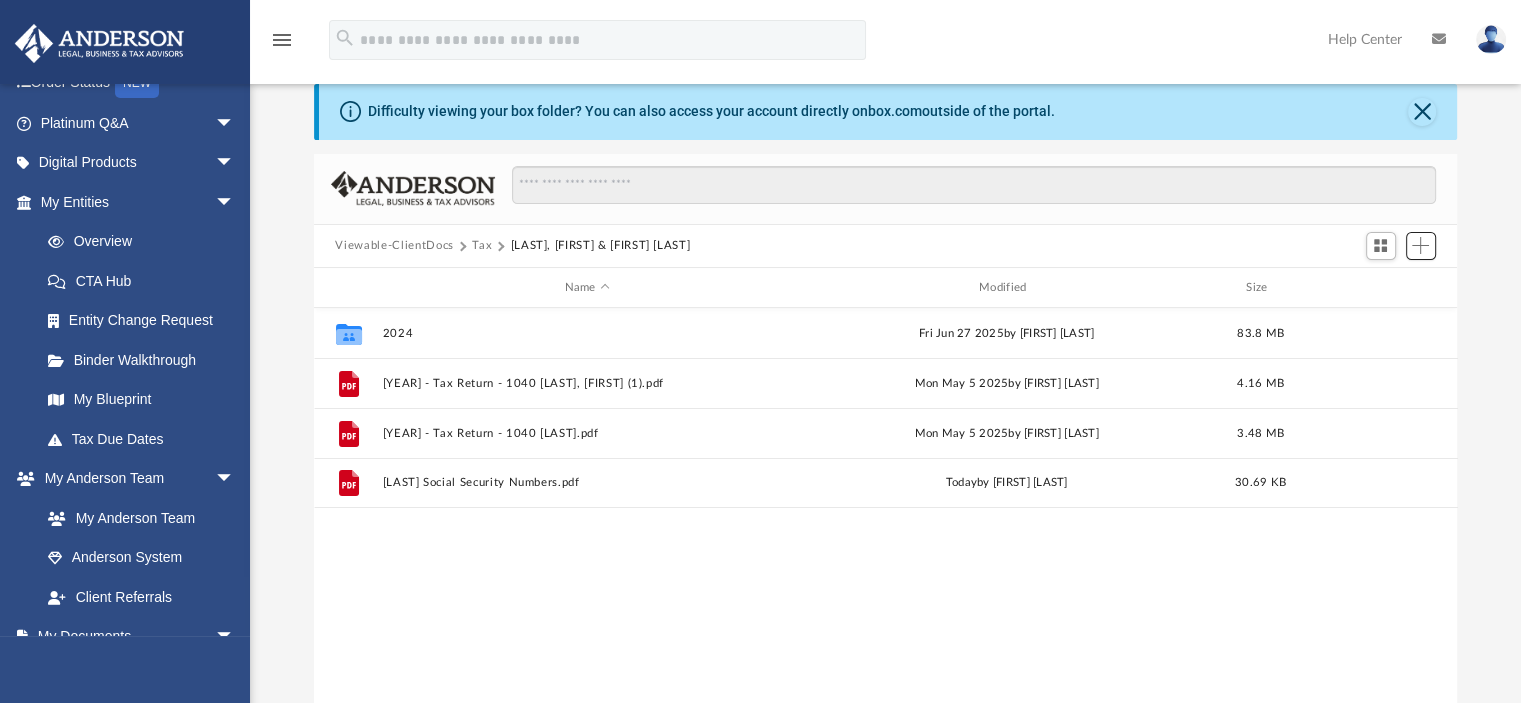 type 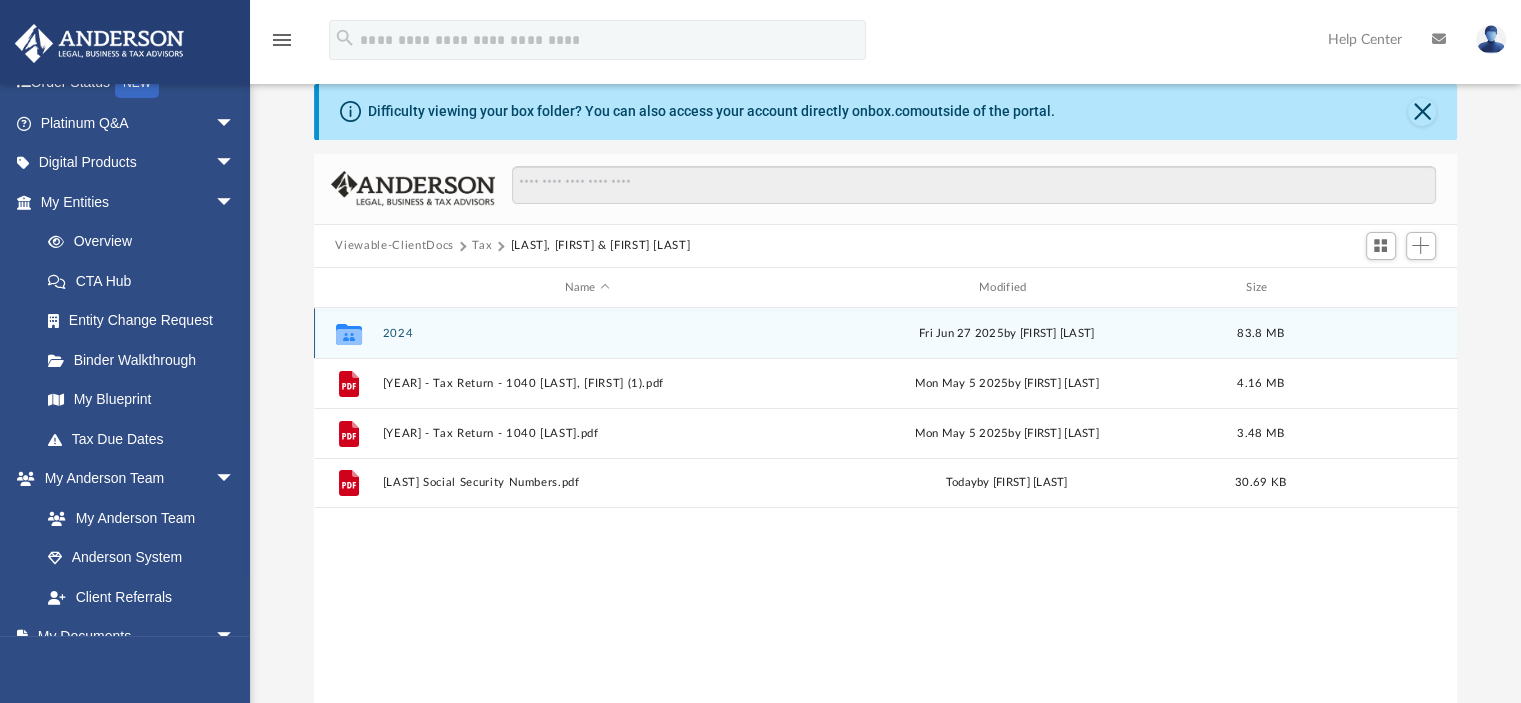 click on "Collaborated Folder [YEAR] Fri Jun 27 2025  by [FIRST] [LAST] [SIZE]" at bounding box center (886, 333) 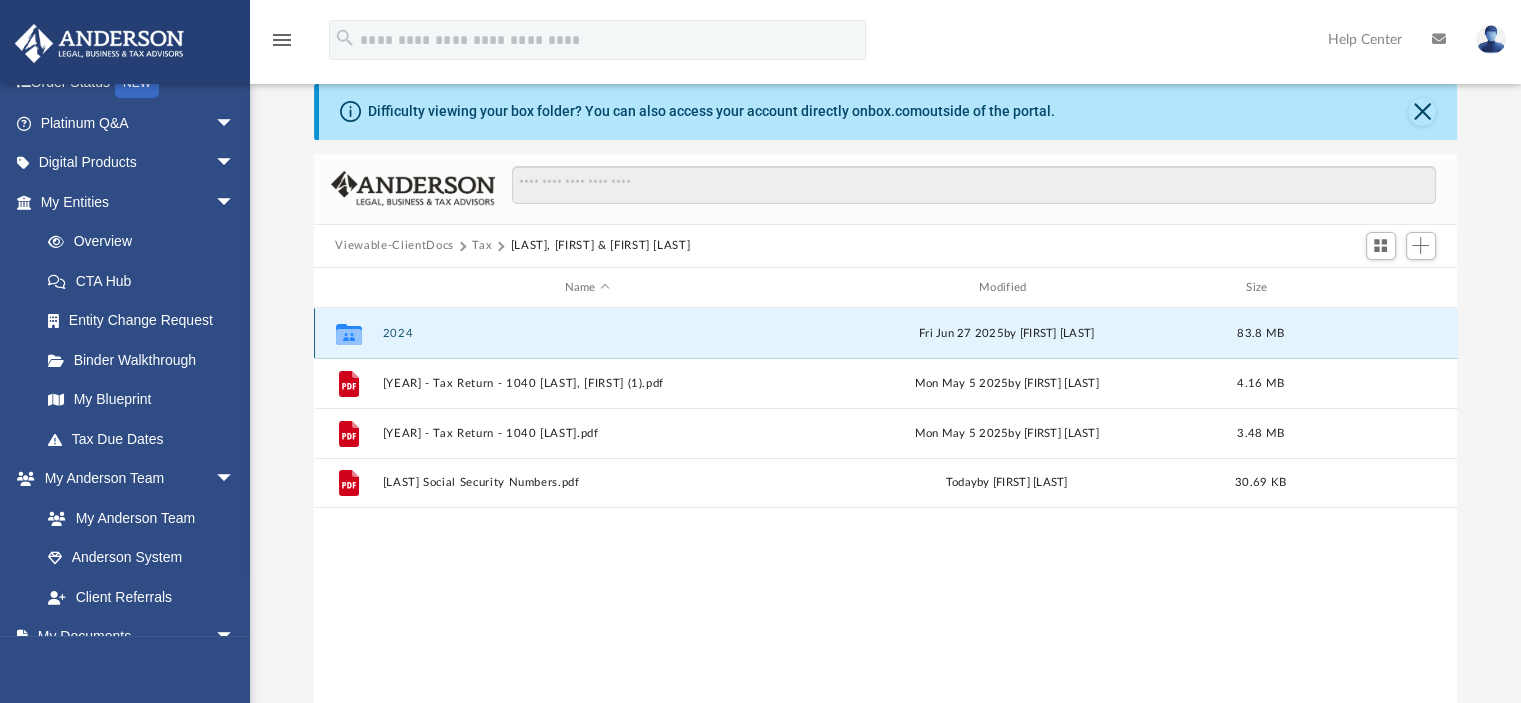 click on "2024" at bounding box center (587, 333) 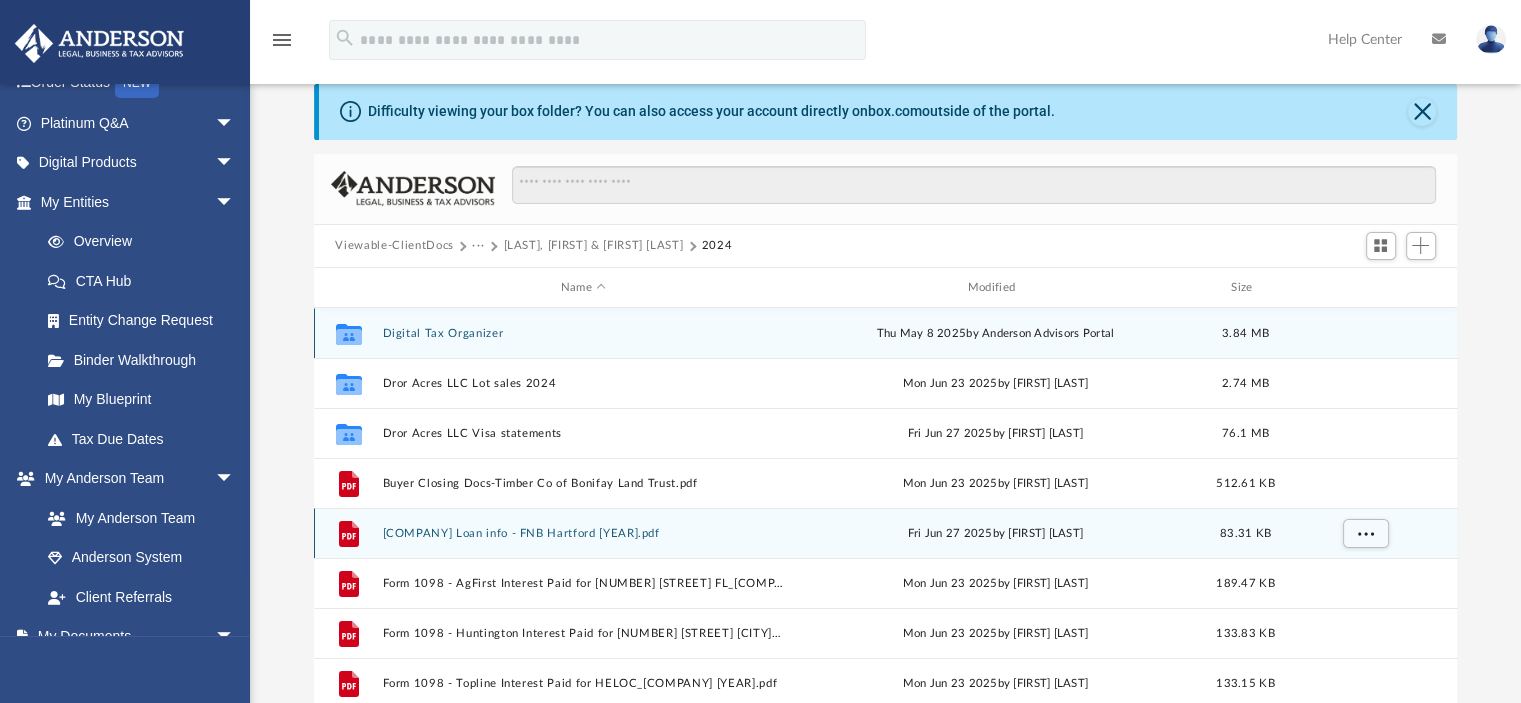 scroll, scrollTop: 36, scrollLeft: 0, axis: vertical 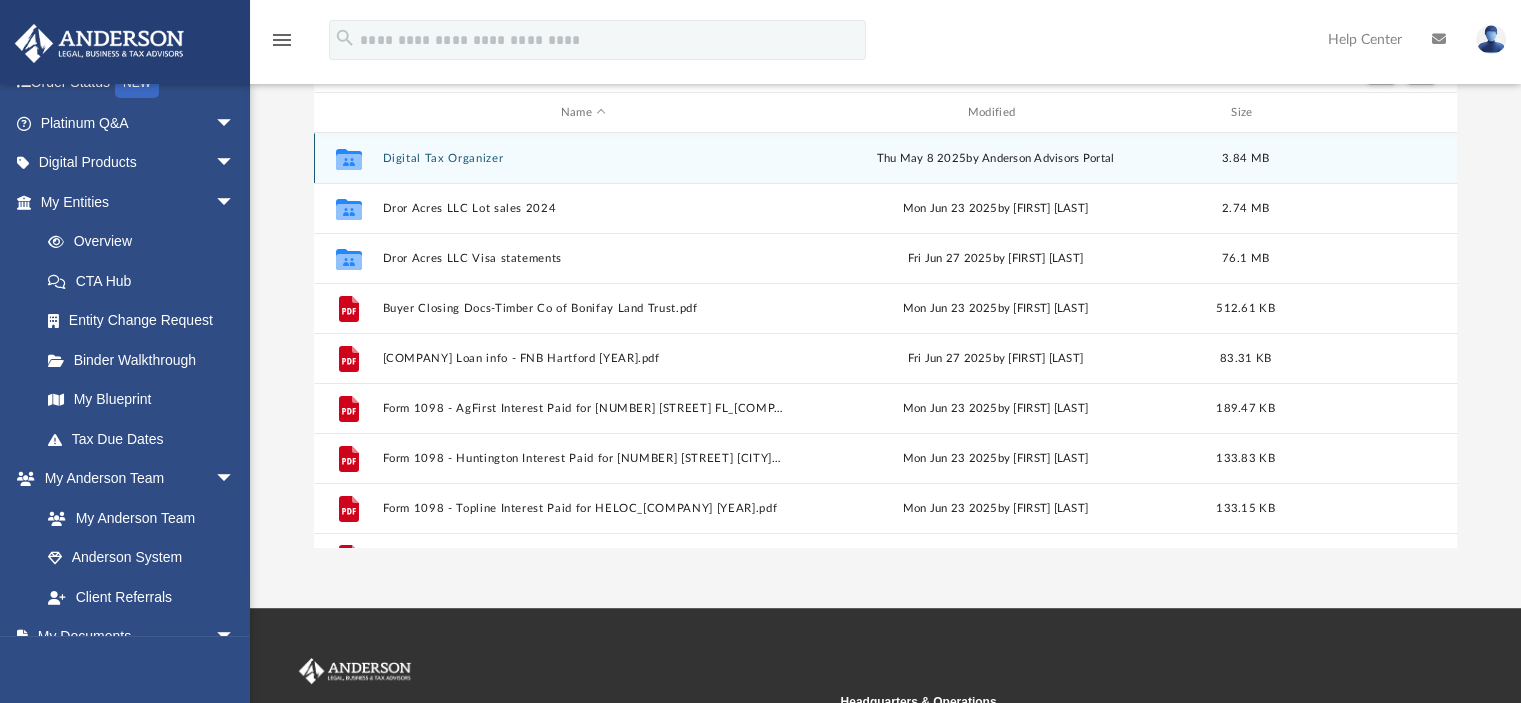 click on "Digital Tax Organizer" at bounding box center (583, 158) 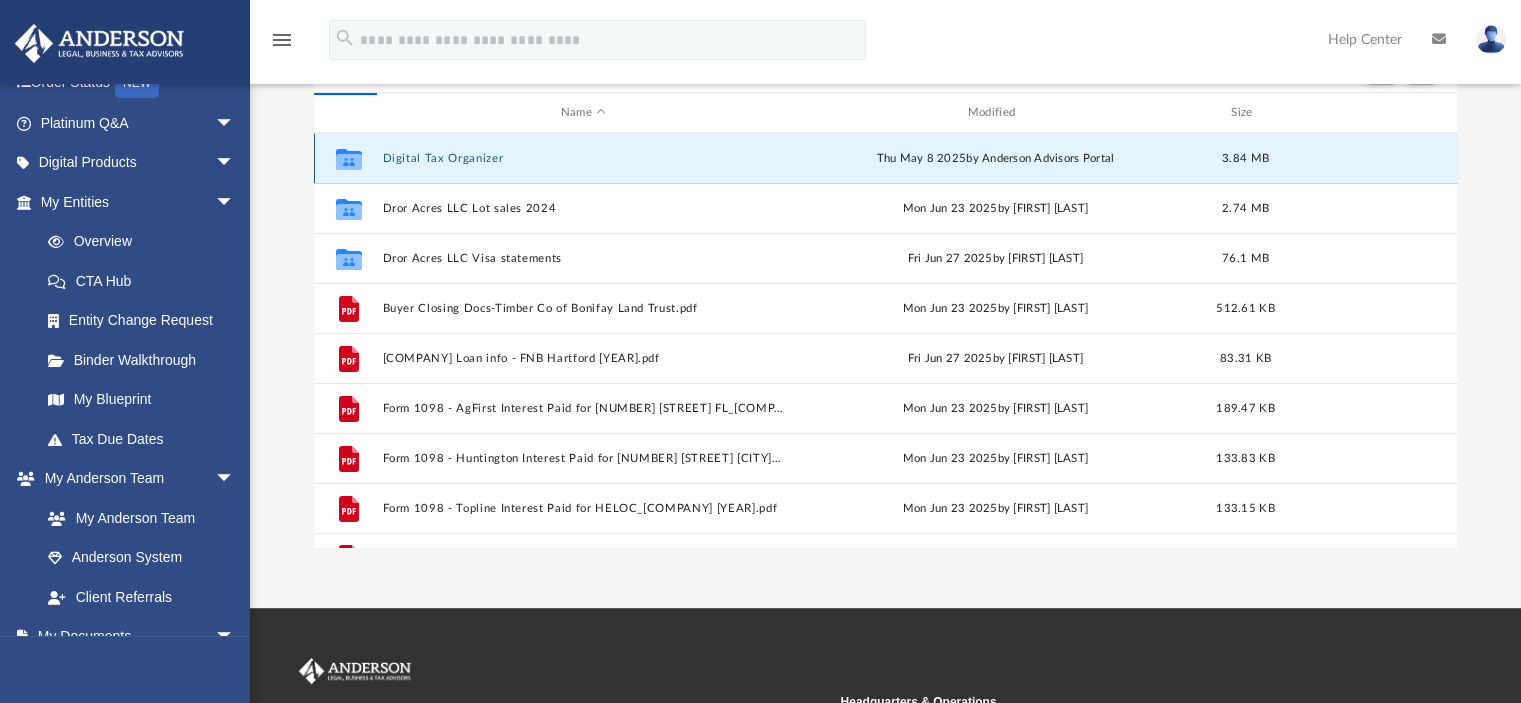 scroll, scrollTop: 0, scrollLeft: 0, axis: both 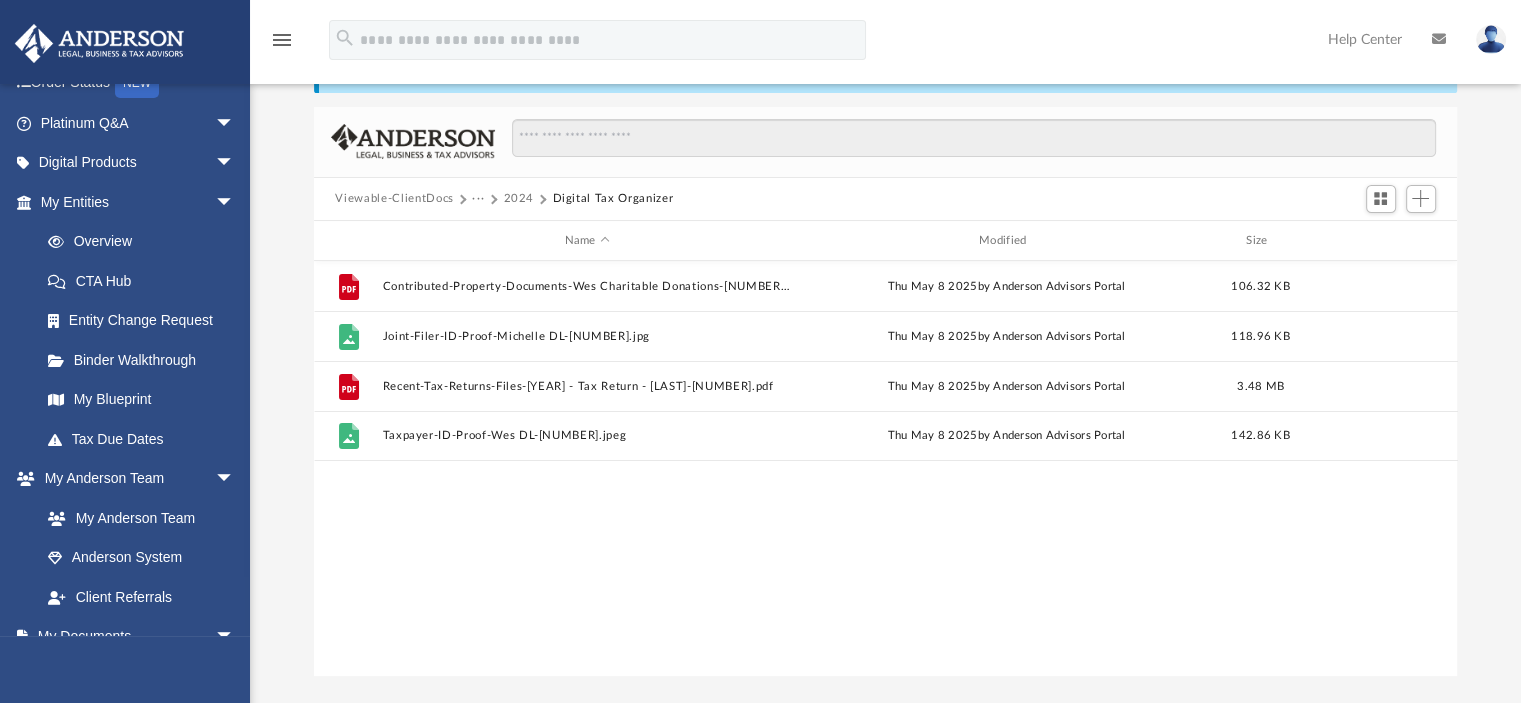 click on "2024" at bounding box center [518, 199] 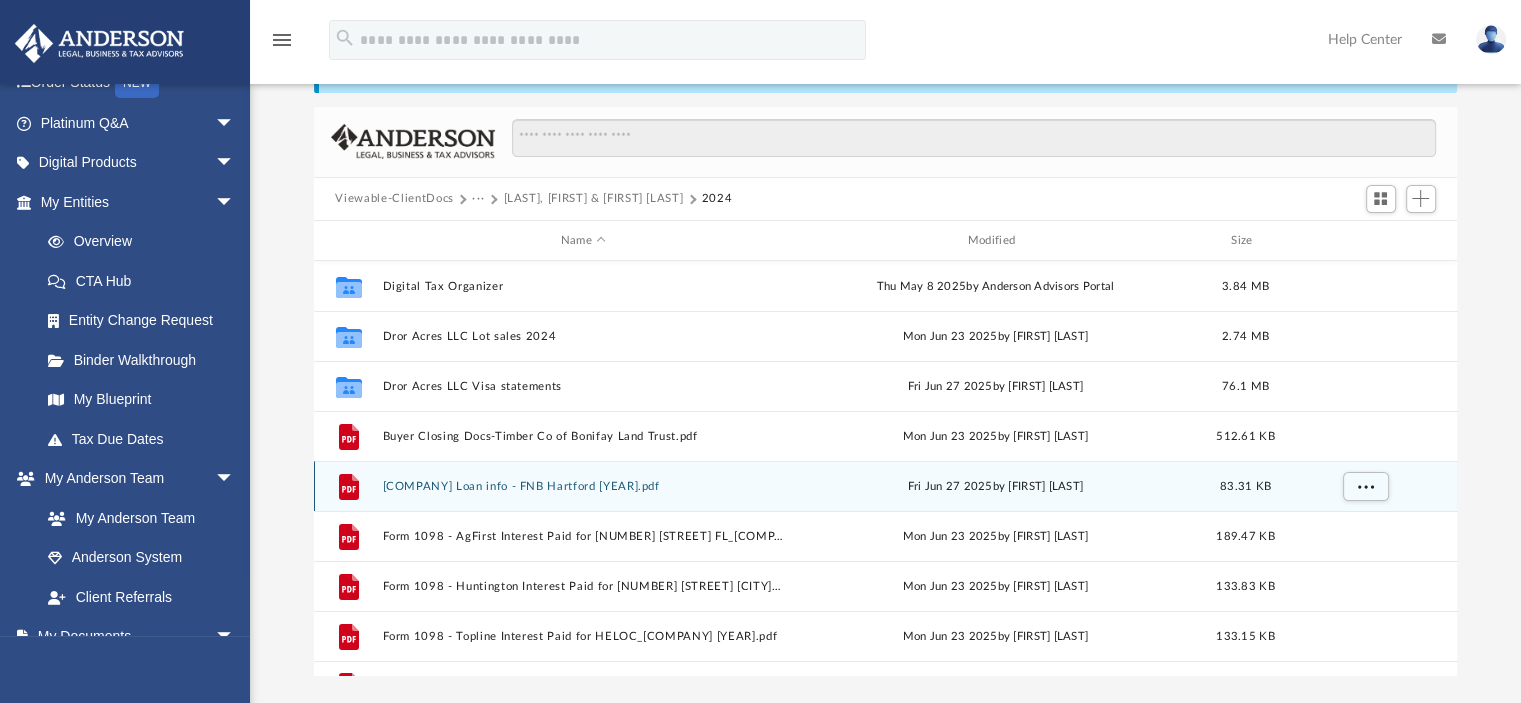 scroll, scrollTop: 36, scrollLeft: 0, axis: vertical 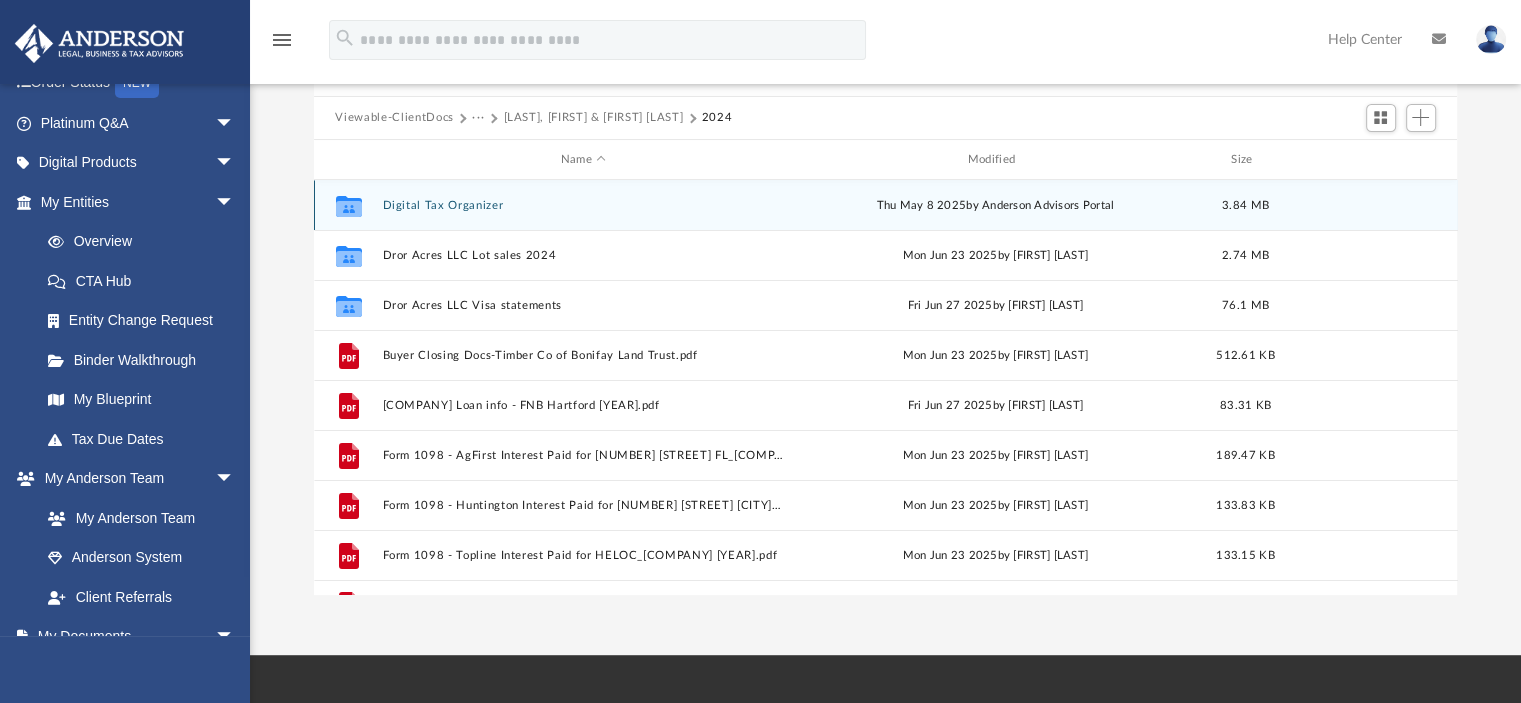 click on "Digital Tax Organizer" at bounding box center (583, 205) 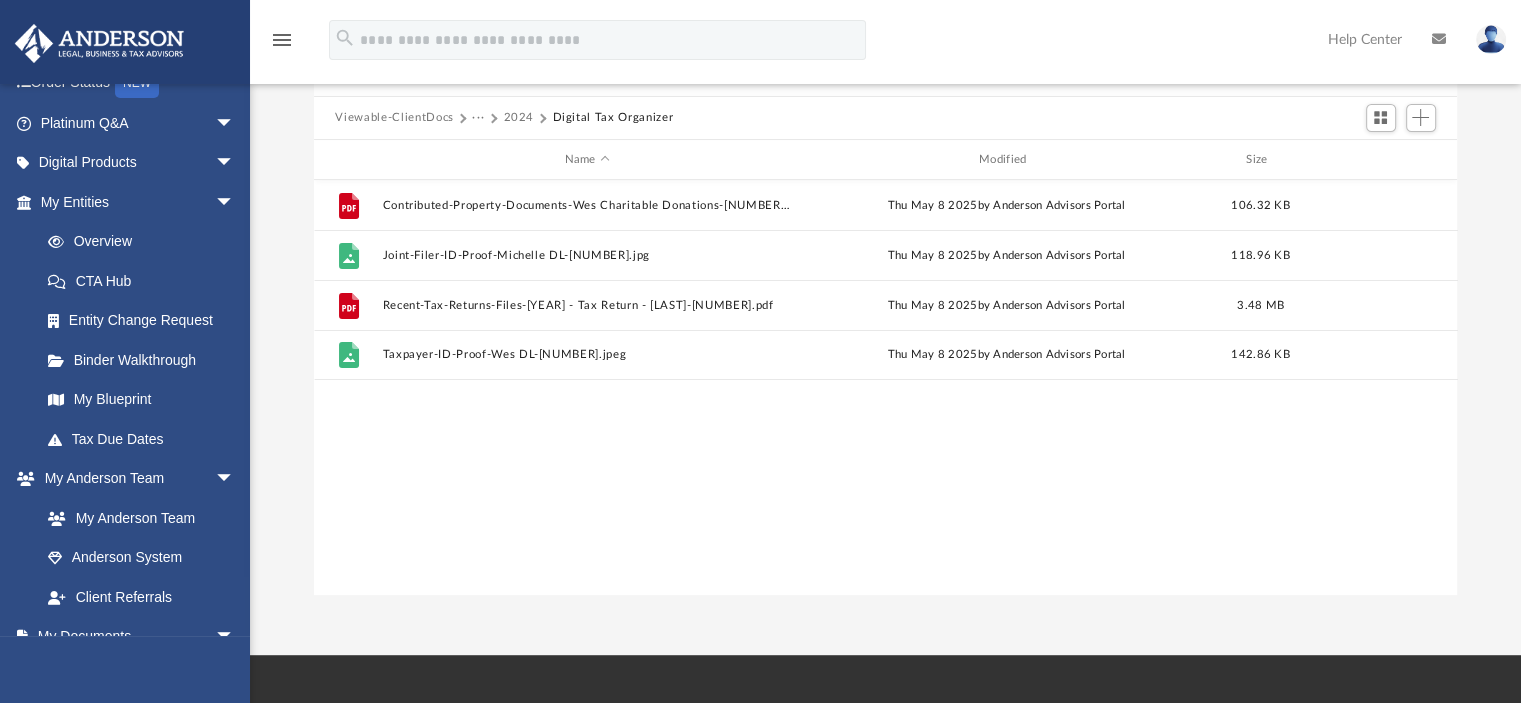 click on "2024" at bounding box center (518, 118) 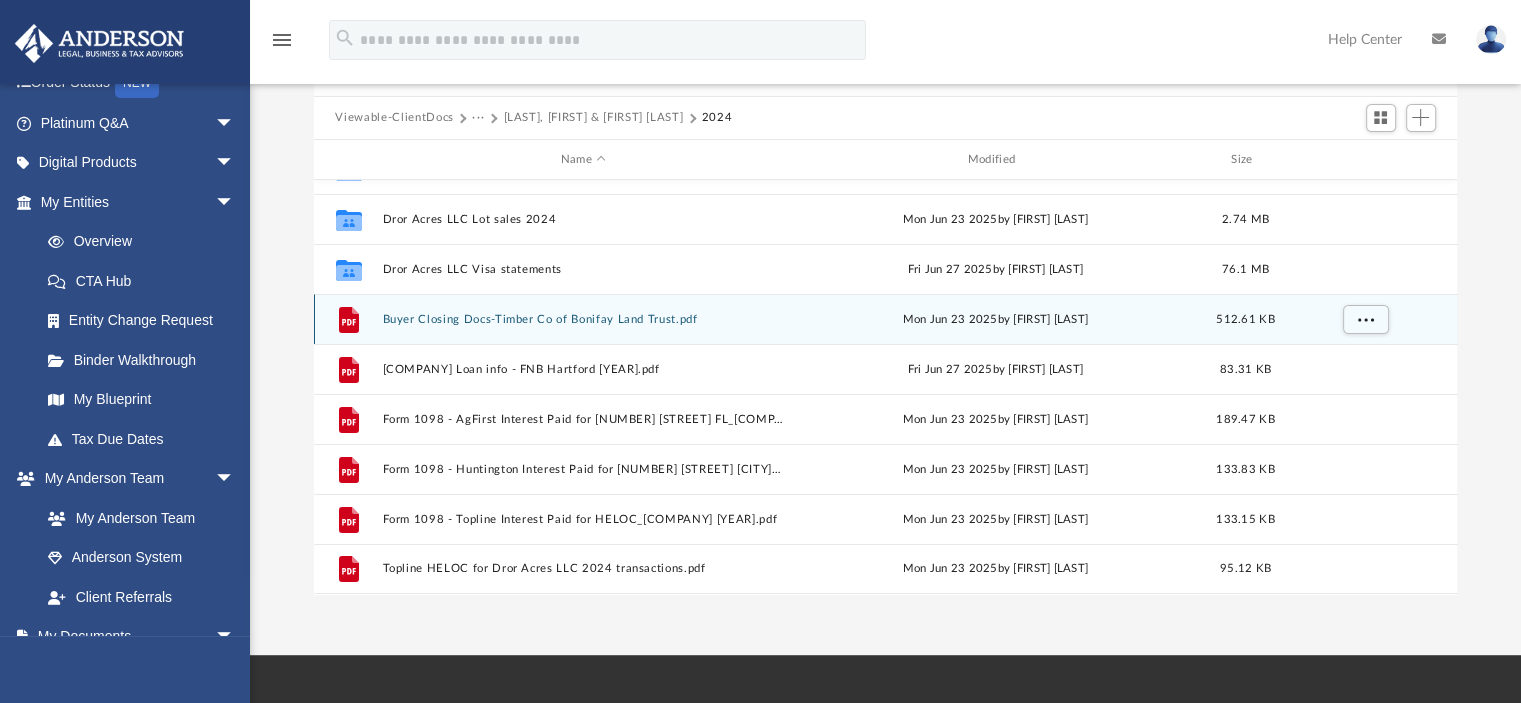 scroll, scrollTop: 35, scrollLeft: 0, axis: vertical 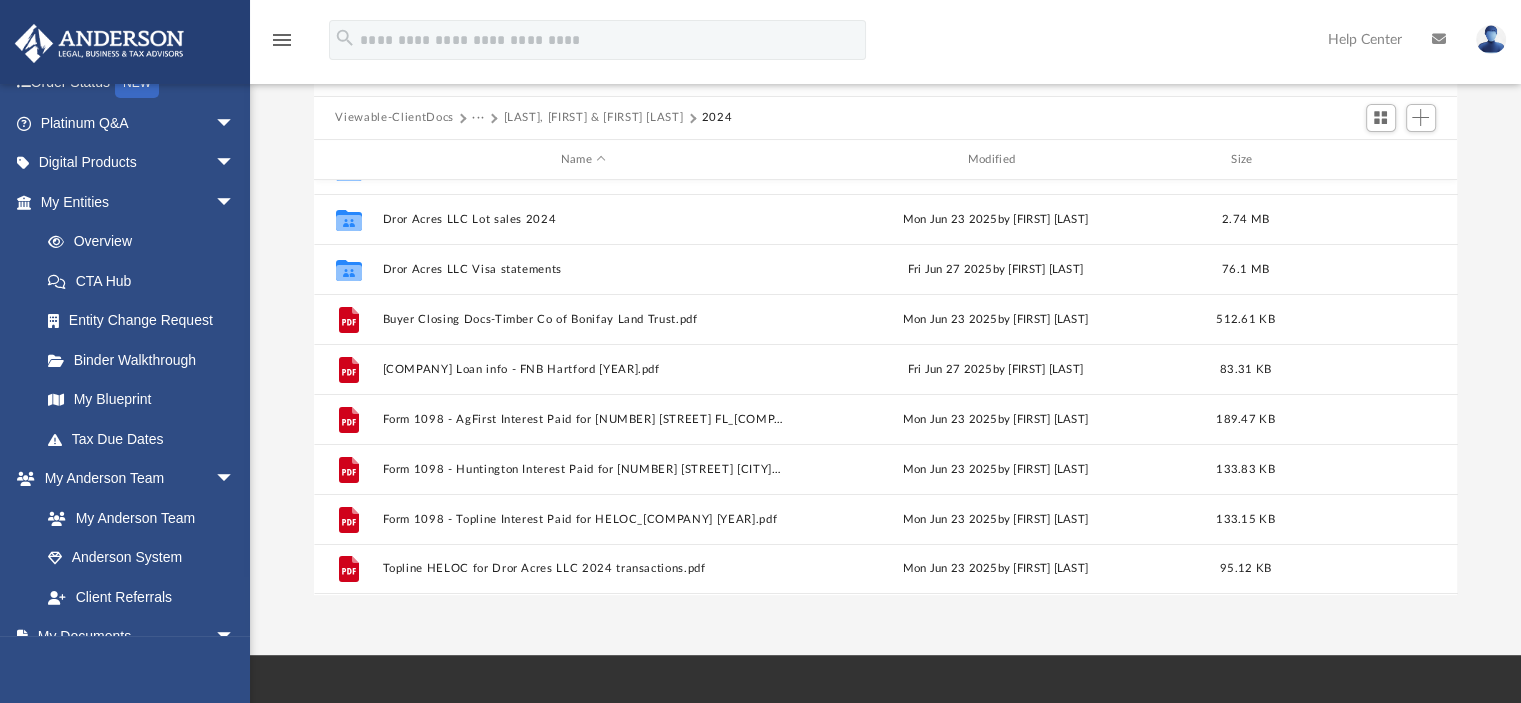 click on "menu
search
Site Menu		            	 add
[EMAIL]
My Profile
Reset Password
Logout
Help Center" at bounding box center (760, 49) 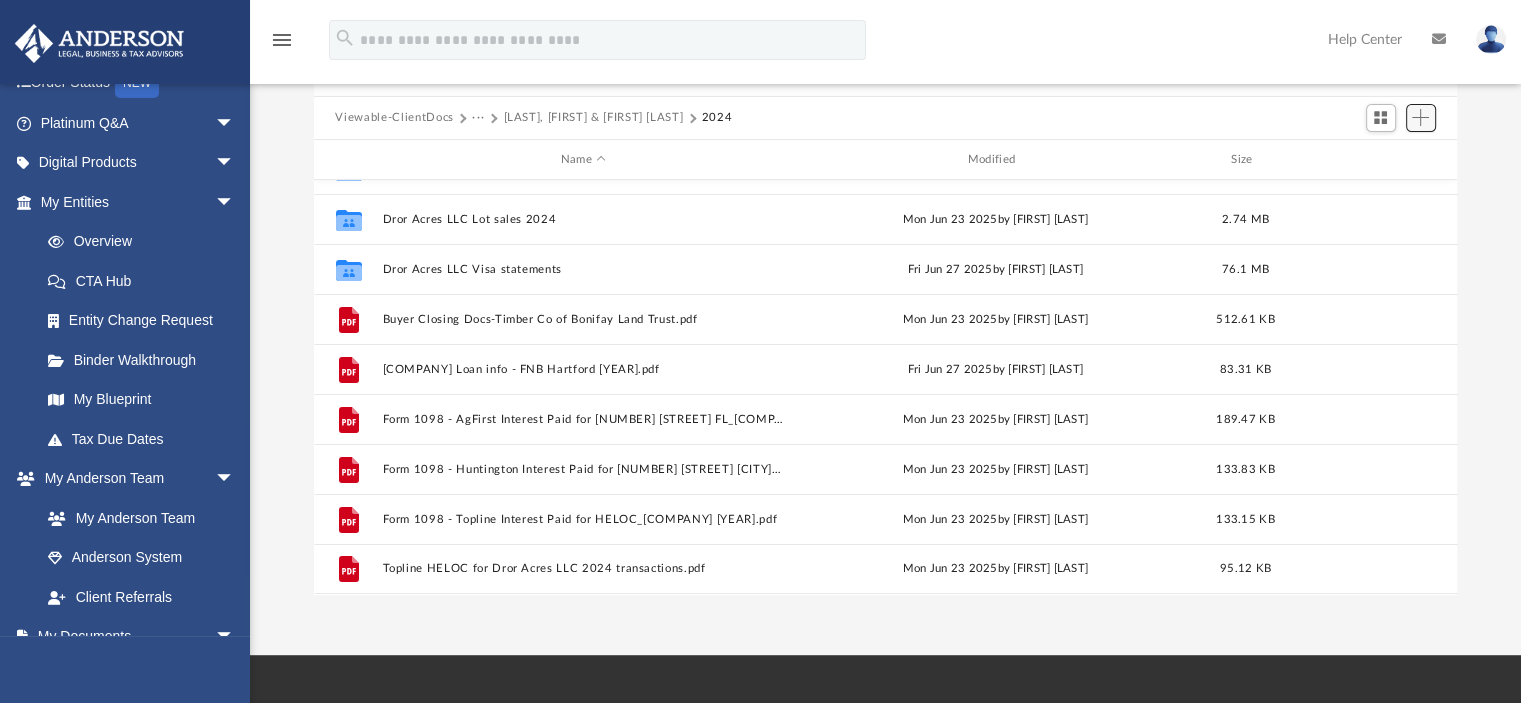 click at bounding box center (1421, 118) 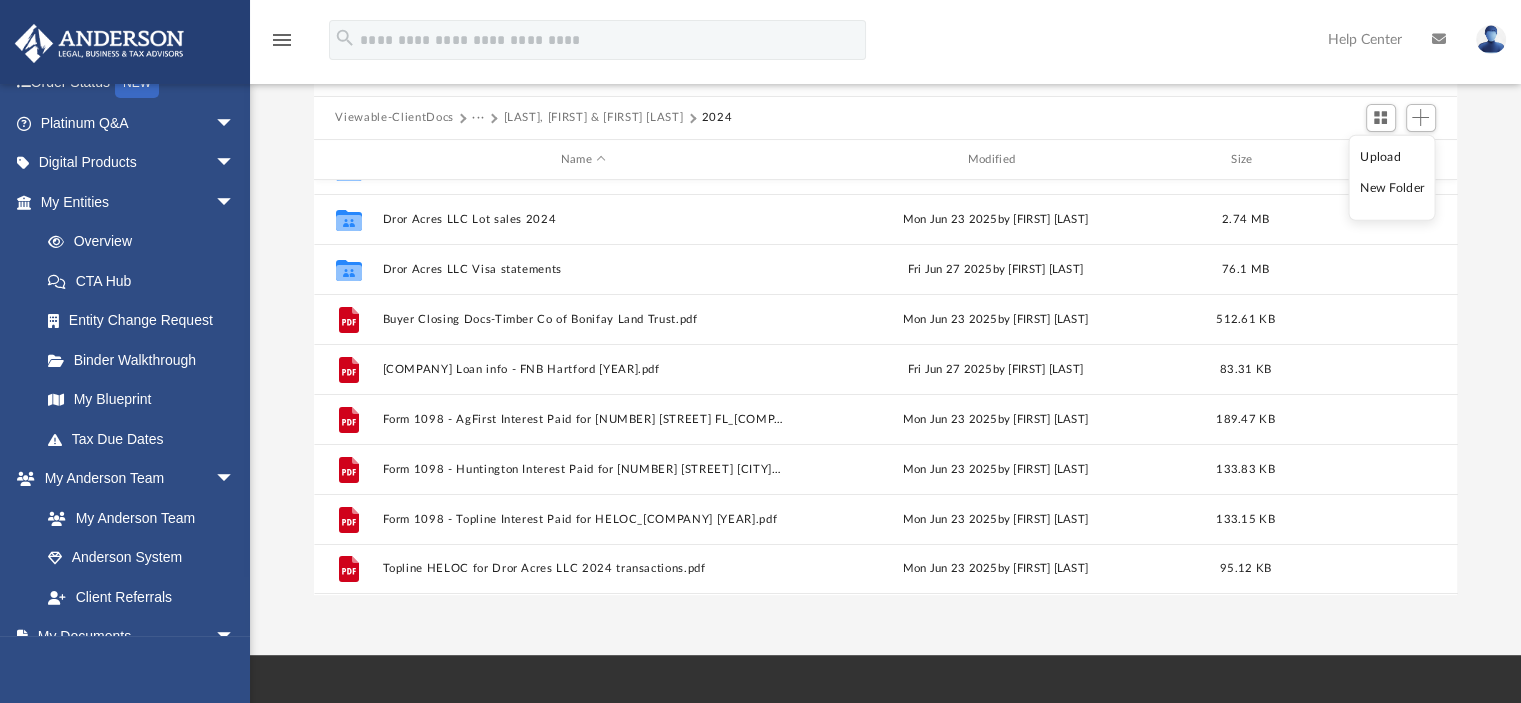 click on "Upload" at bounding box center [1392, 157] 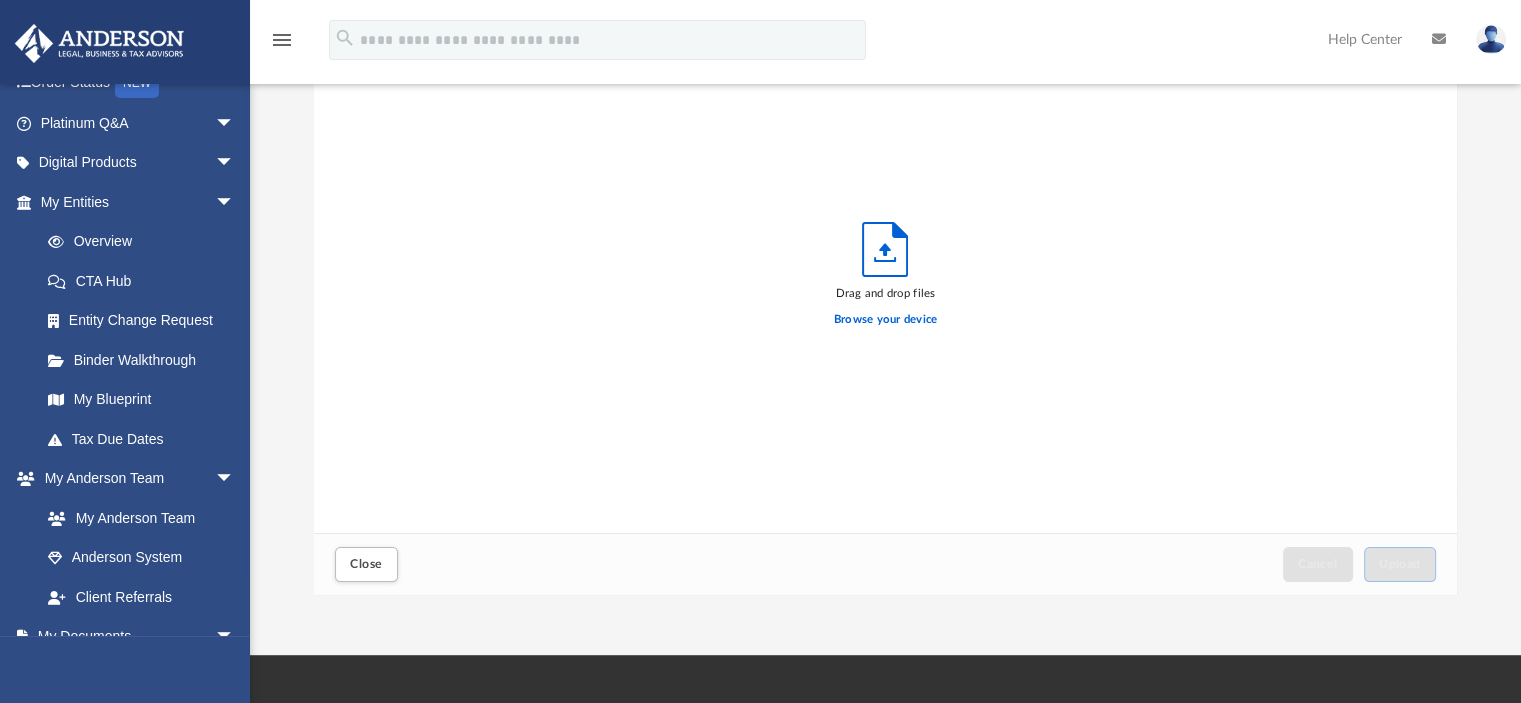 scroll, scrollTop: 16, scrollLeft: 16, axis: both 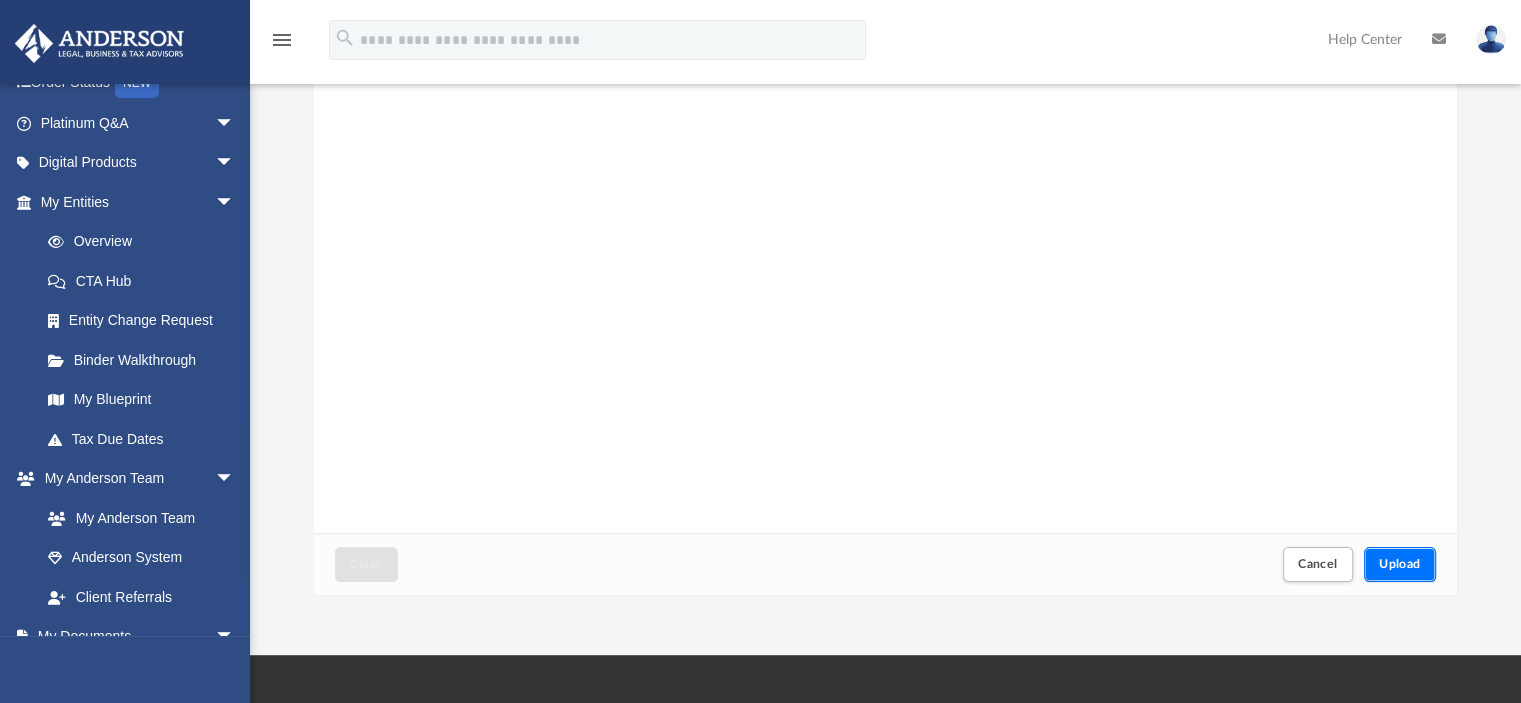 click on "Upload" at bounding box center (1400, 564) 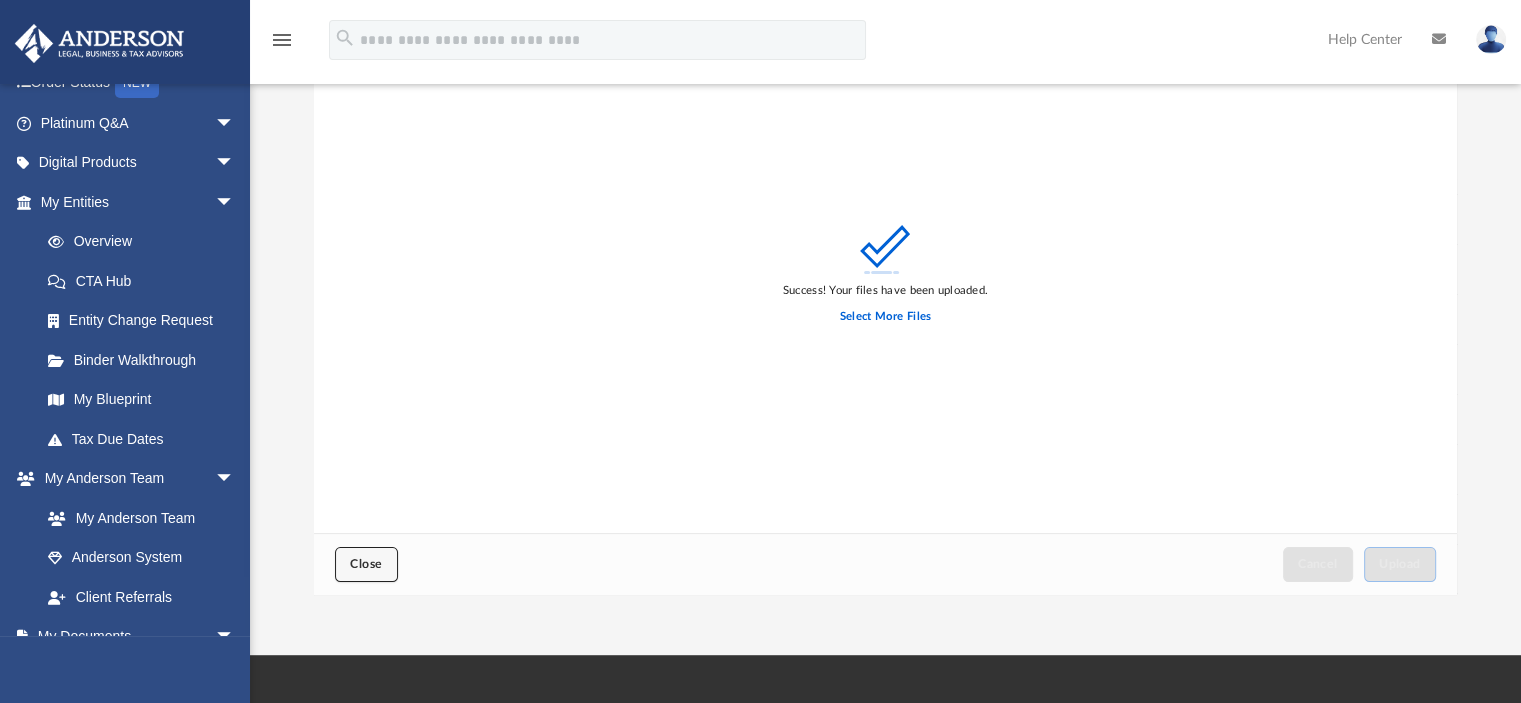 click on "Close" at bounding box center [366, 564] 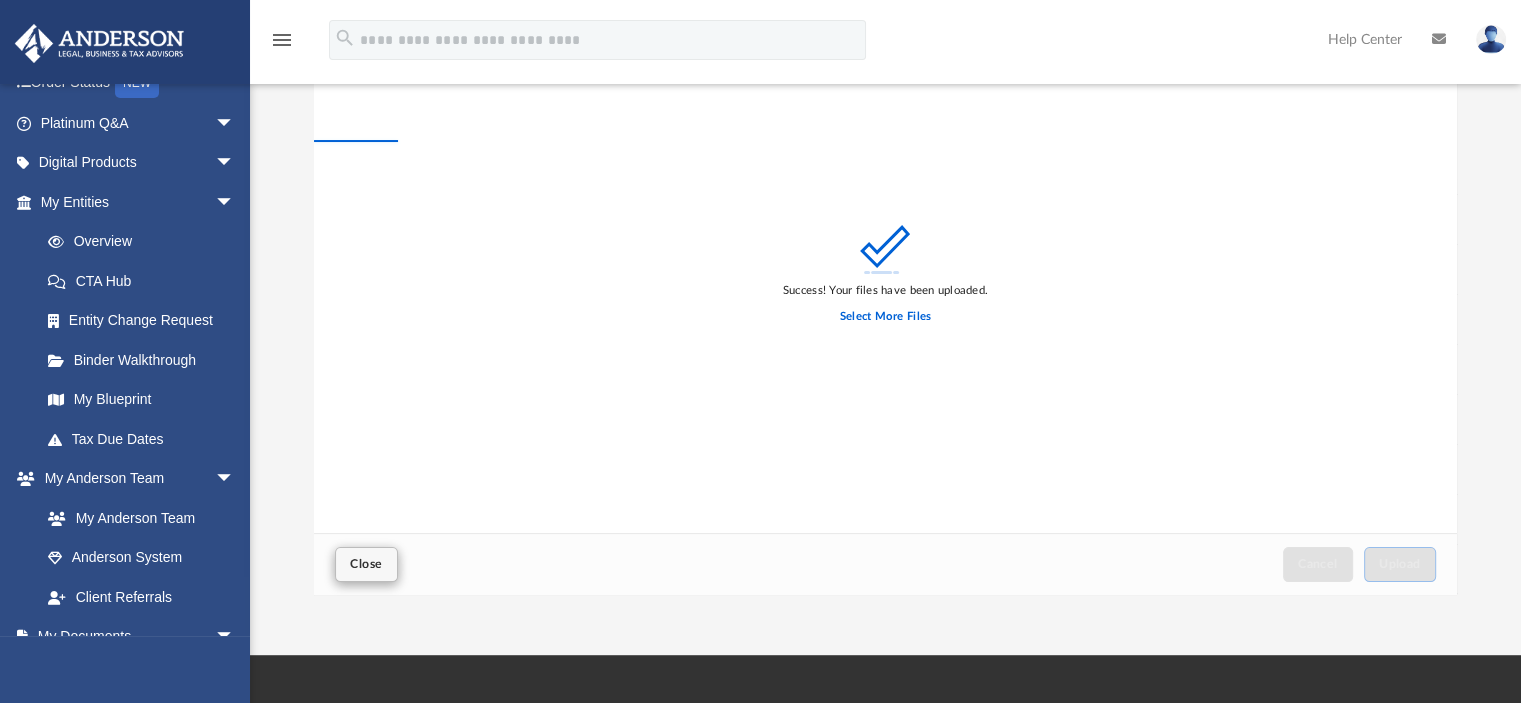scroll, scrollTop: 0, scrollLeft: 0, axis: both 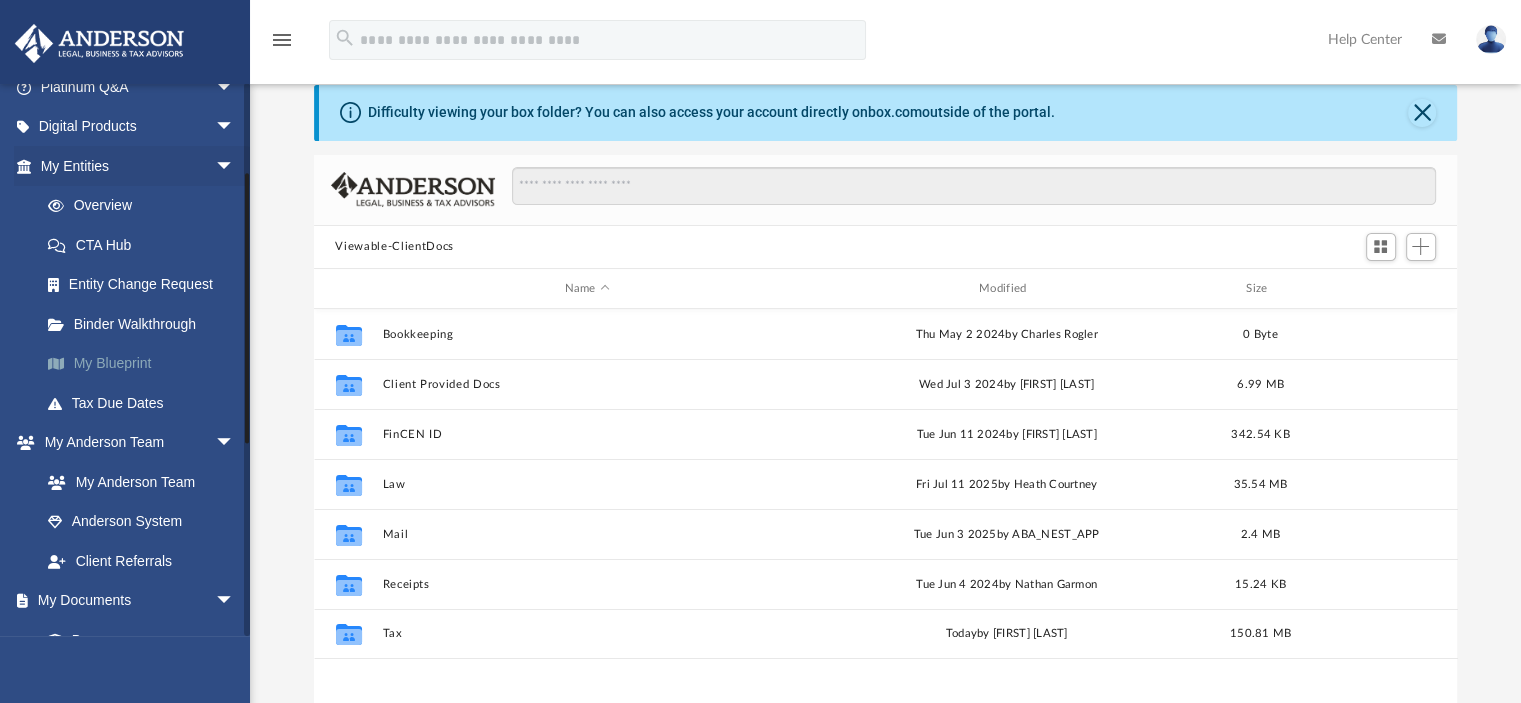 click on "My Blueprint" at bounding box center (146, 364) 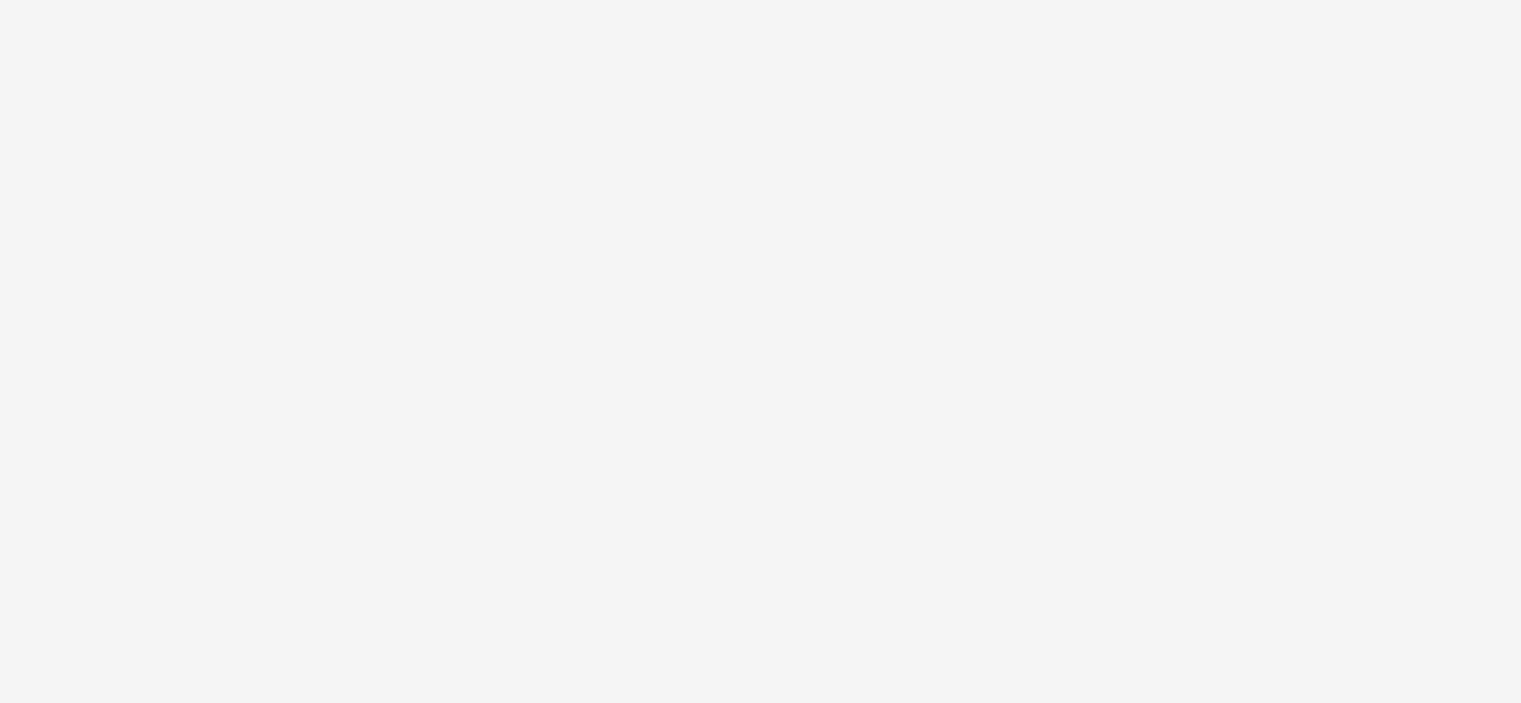 scroll, scrollTop: 0, scrollLeft: 0, axis: both 